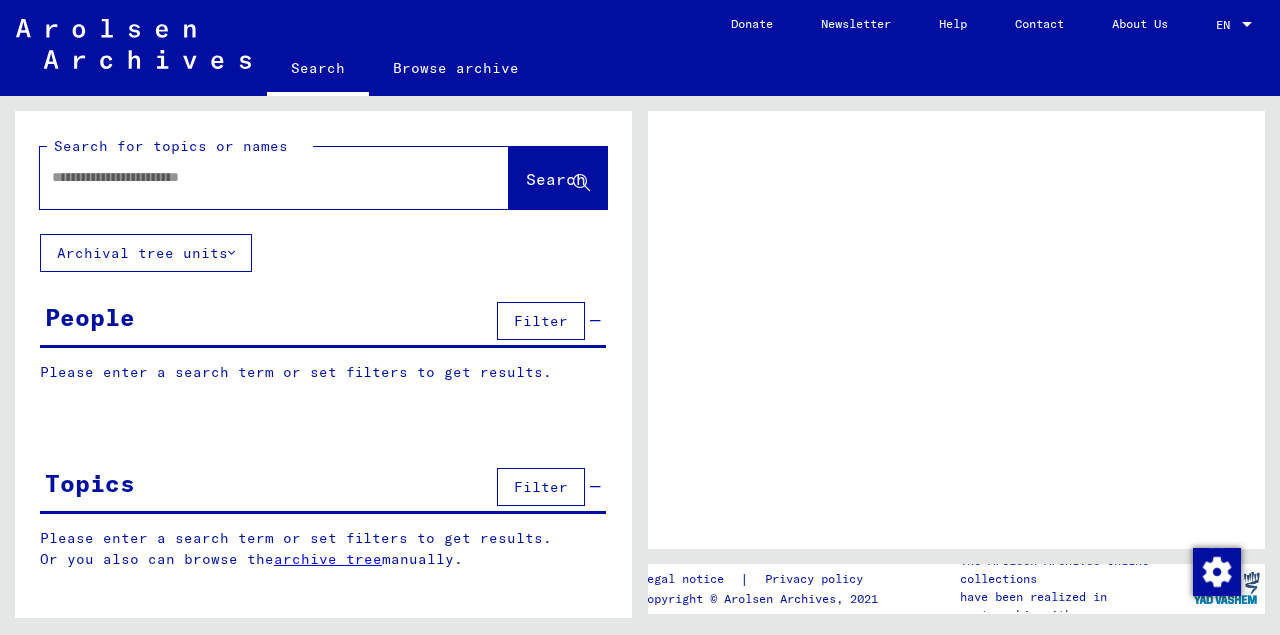 scroll, scrollTop: 0, scrollLeft: 0, axis: both 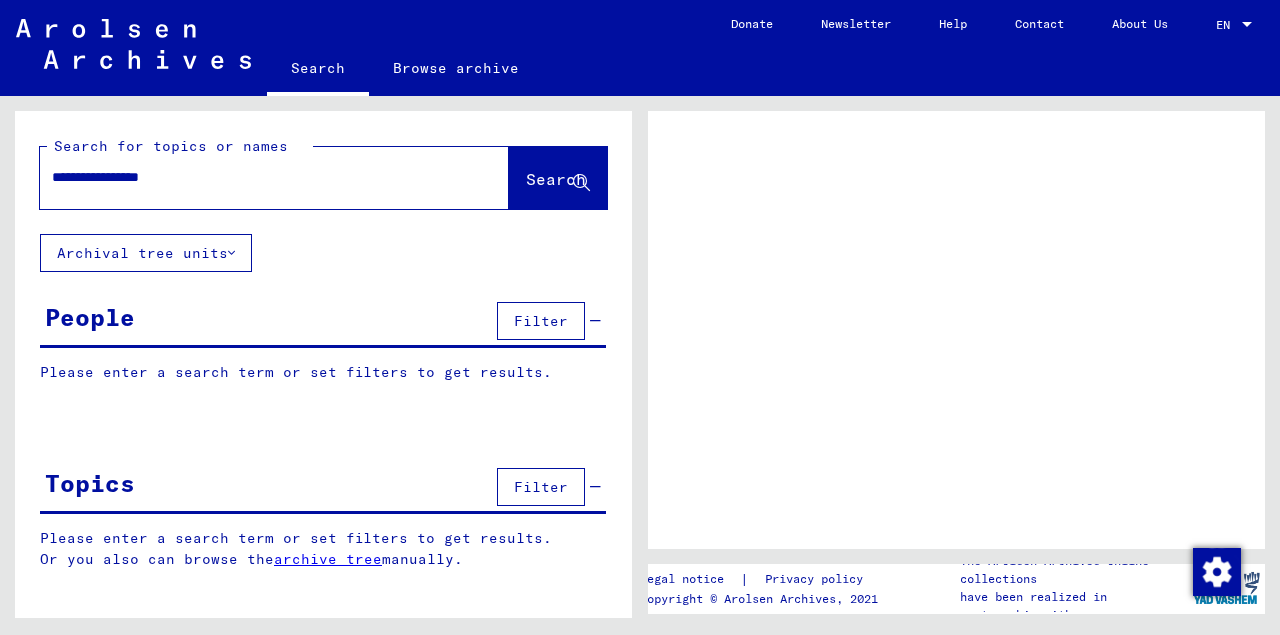 type on "**********" 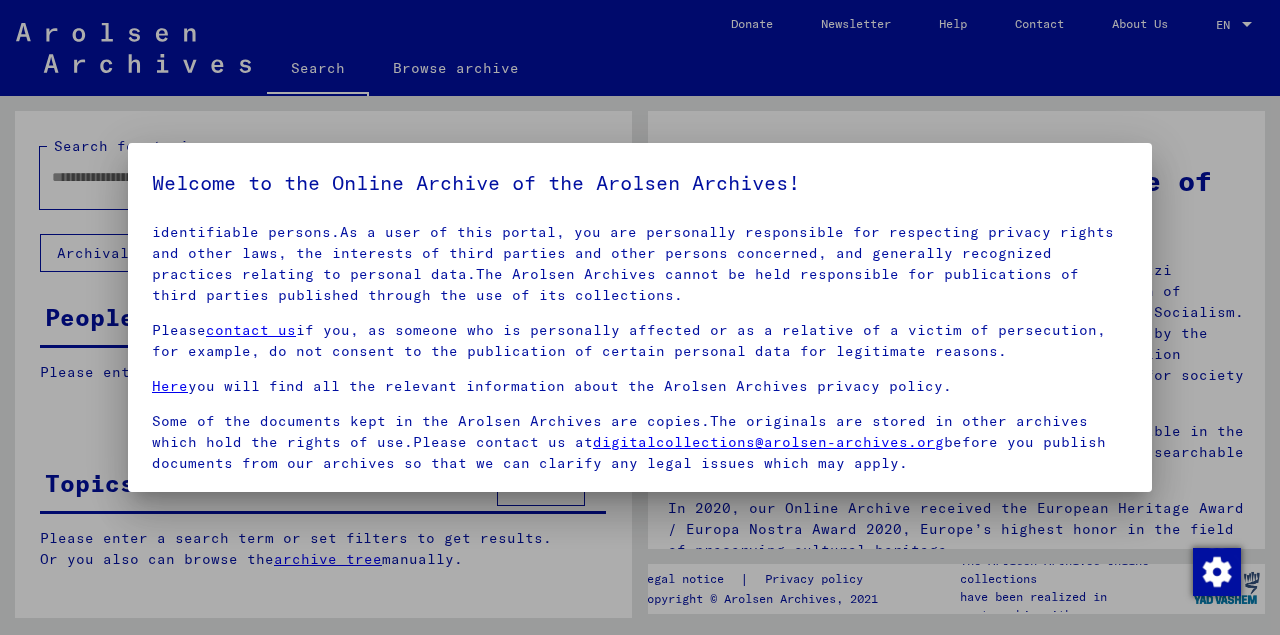 scroll, scrollTop: 88, scrollLeft: 0, axis: vertical 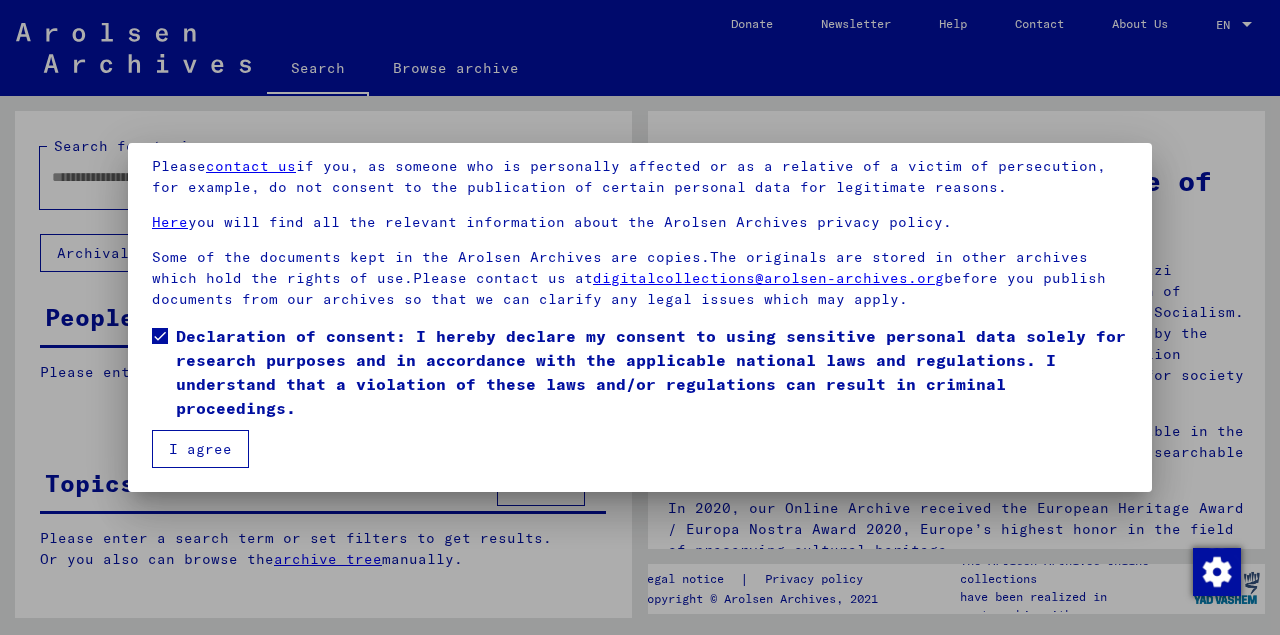 click on "I agree" at bounding box center [200, 449] 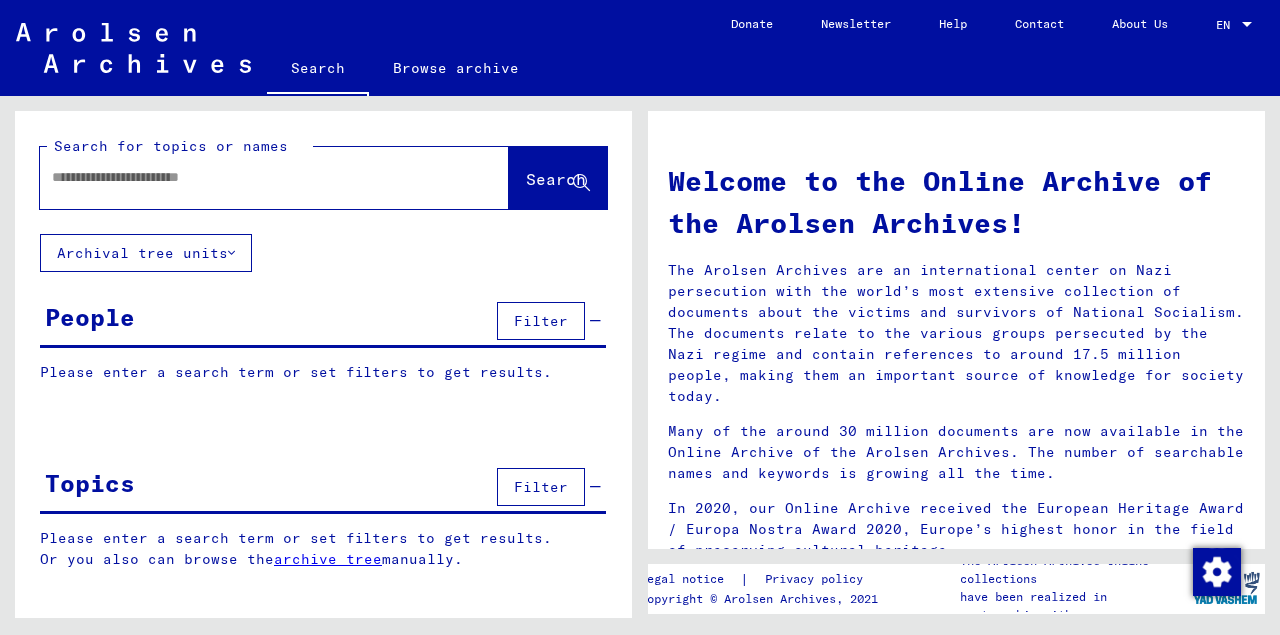 scroll, scrollTop: 0, scrollLeft: 0, axis: both 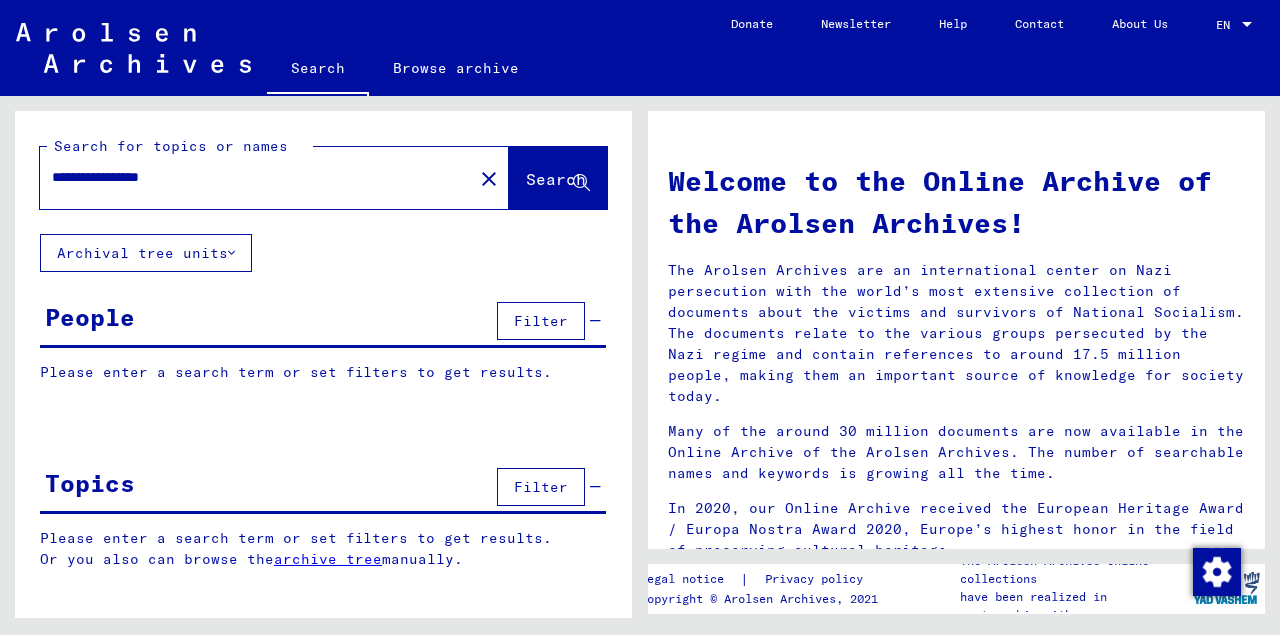 type on "**********" 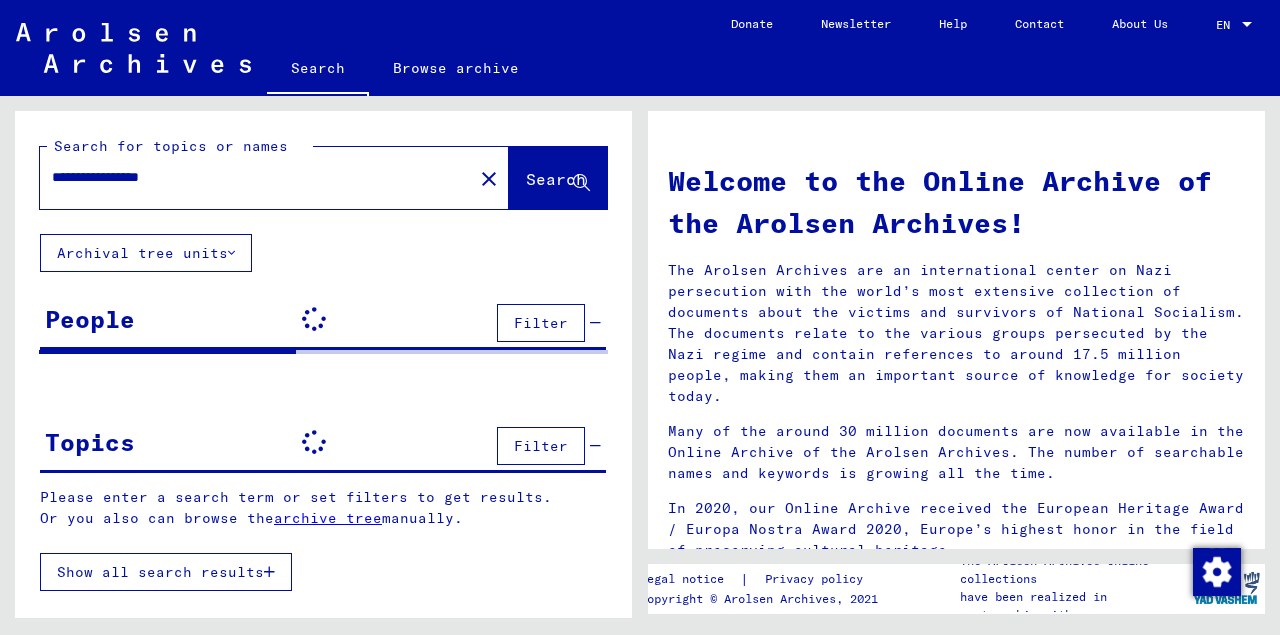 scroll, scrollTop: 0, scrollLeft: 0, axis: both 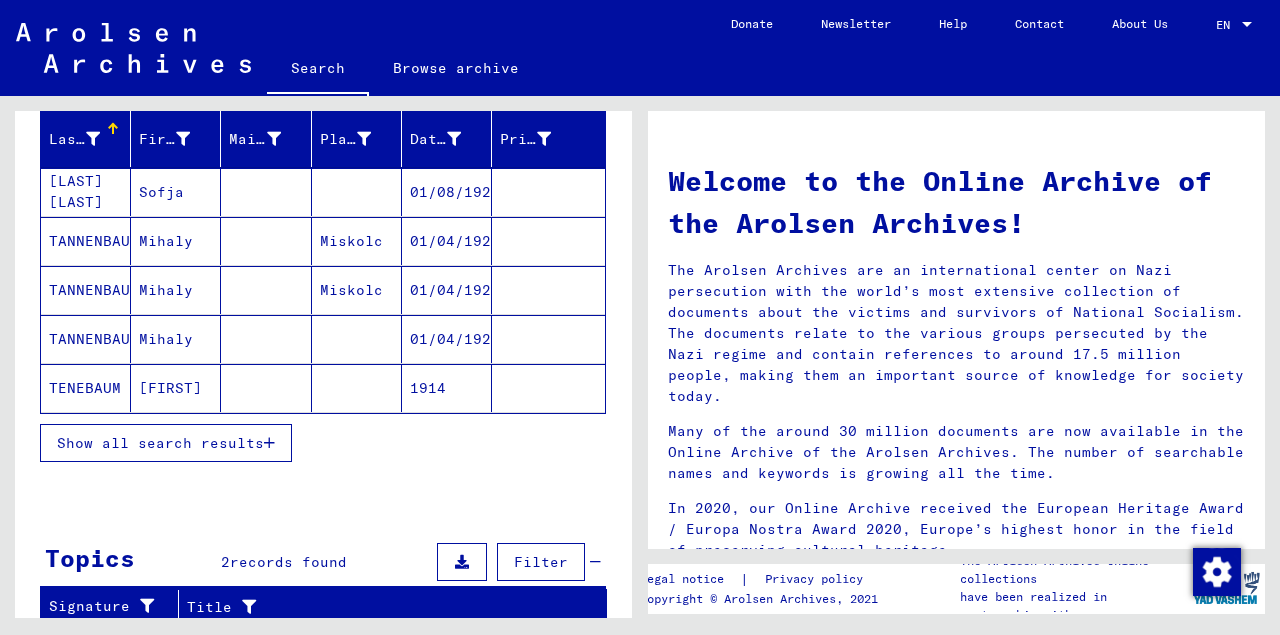 click on "Show all search results" at bounding box center [160, 443] 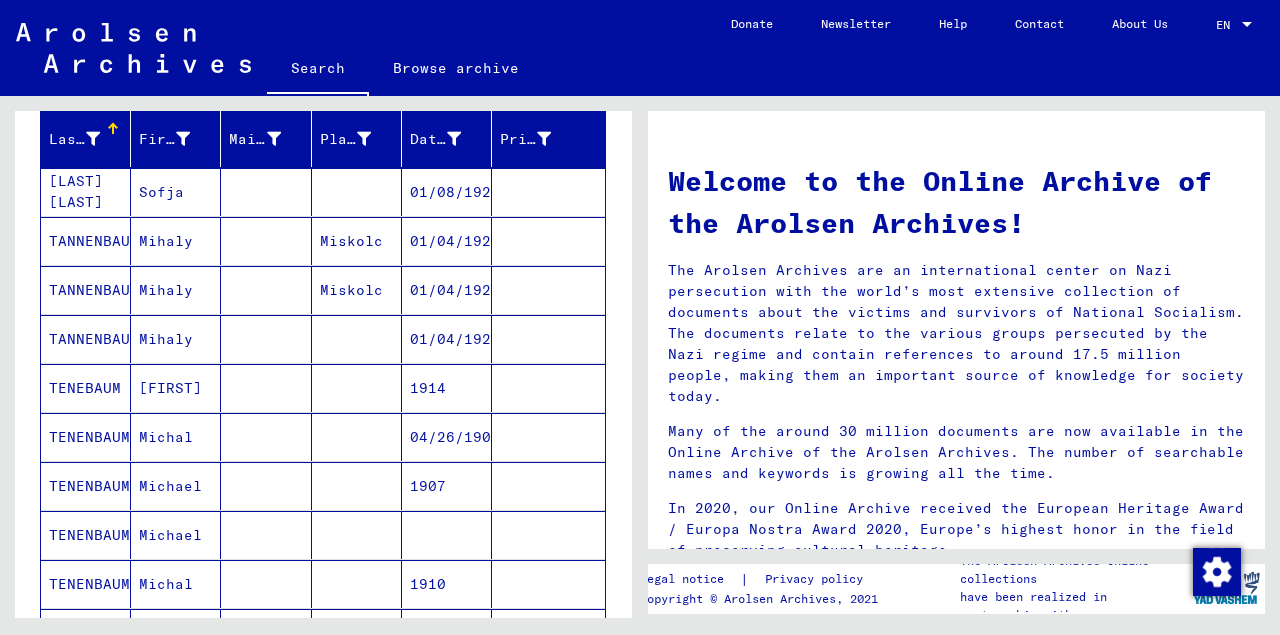 scroll, scrollTop: 309, scrollLeft: 0, axis: vertical 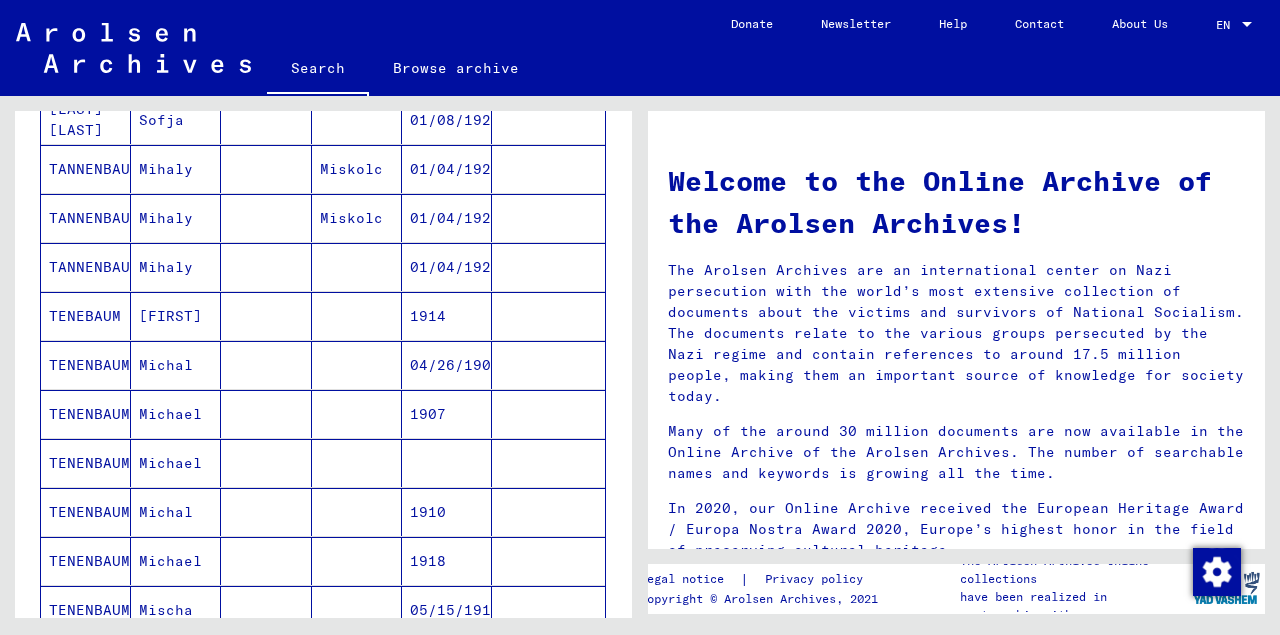 click on "TENENBAUM" at bounding box center [86, 463] 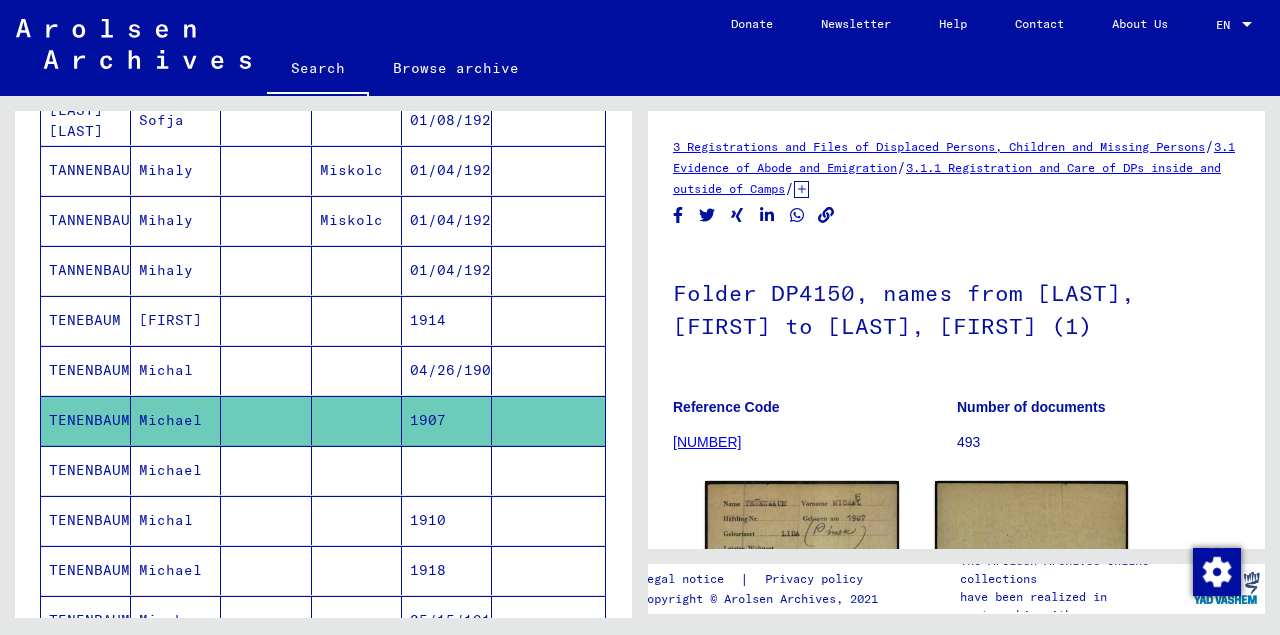 scroll, scrollTop: 112, scrollLeft: 0, axis: vertical 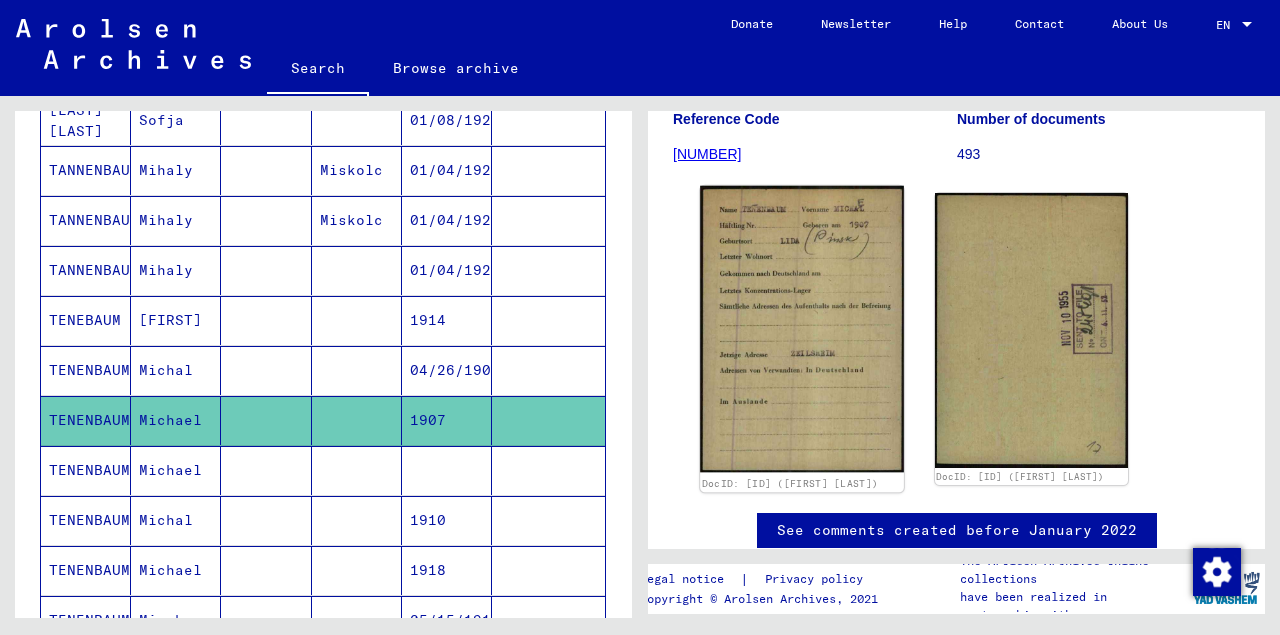 click 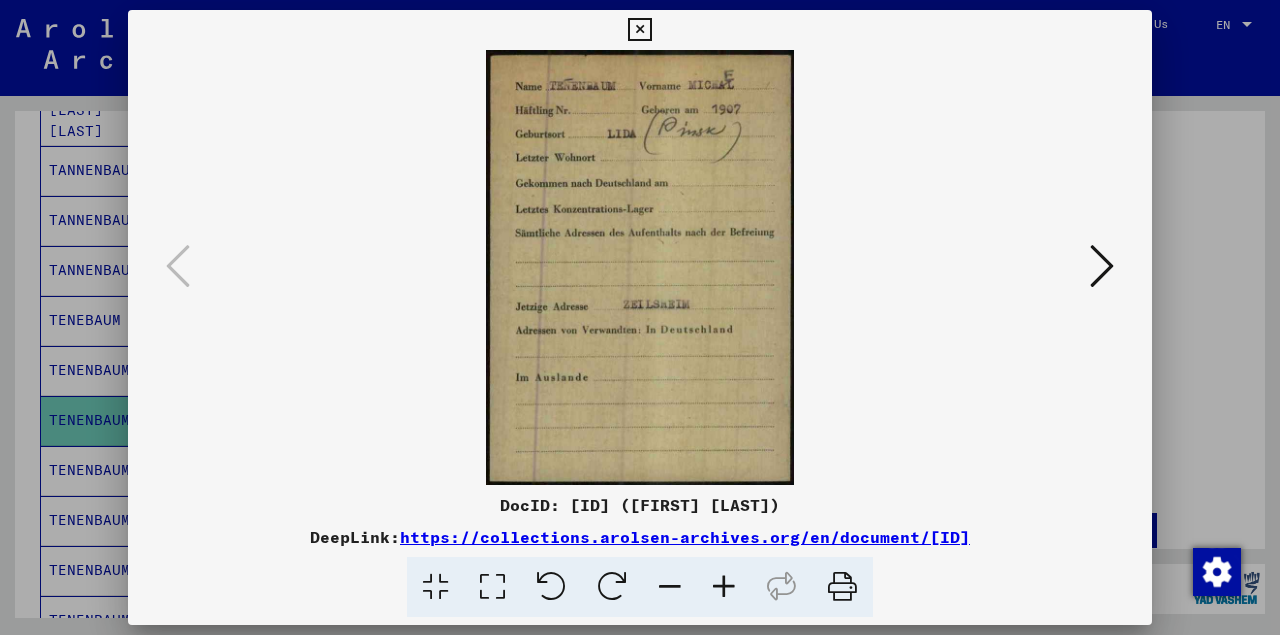 scroll 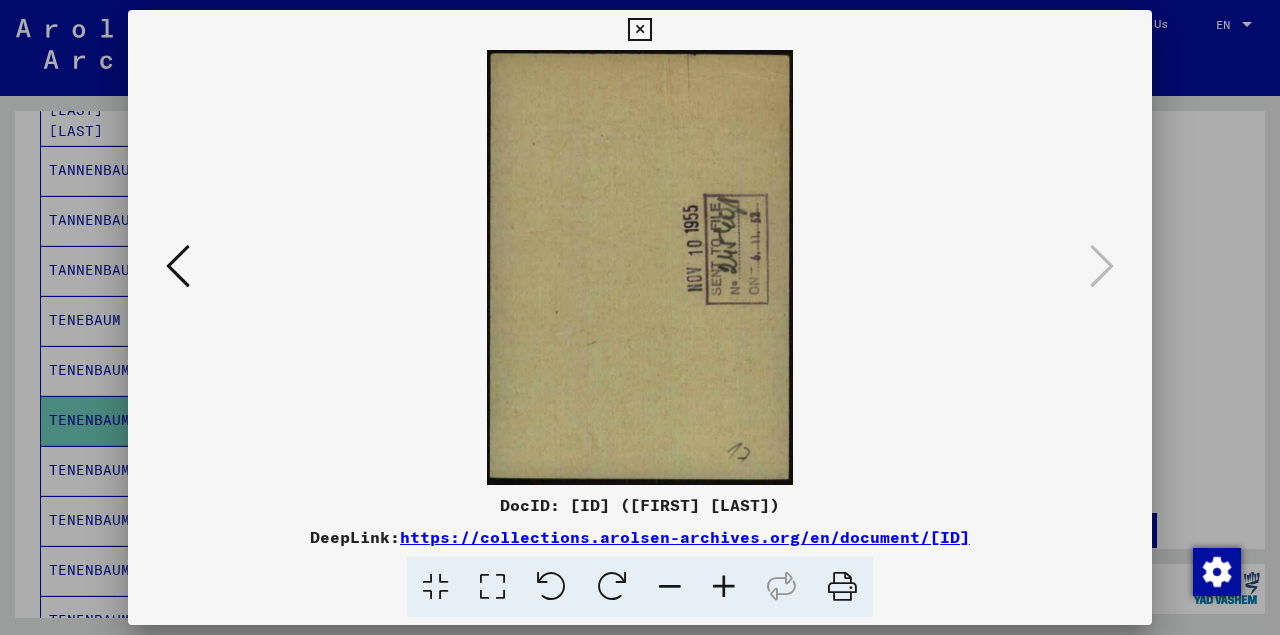 click at bounding box center [639, 30] 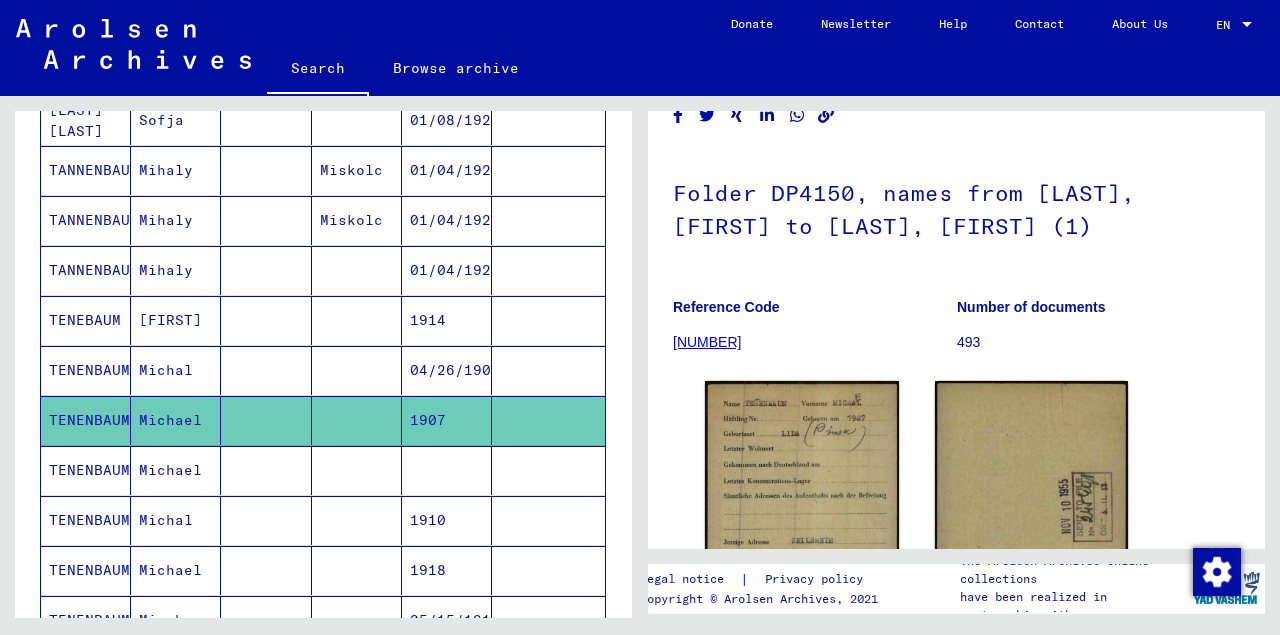 scroll, scrollTop: 144, scrollLeft: 0, axis: vertical 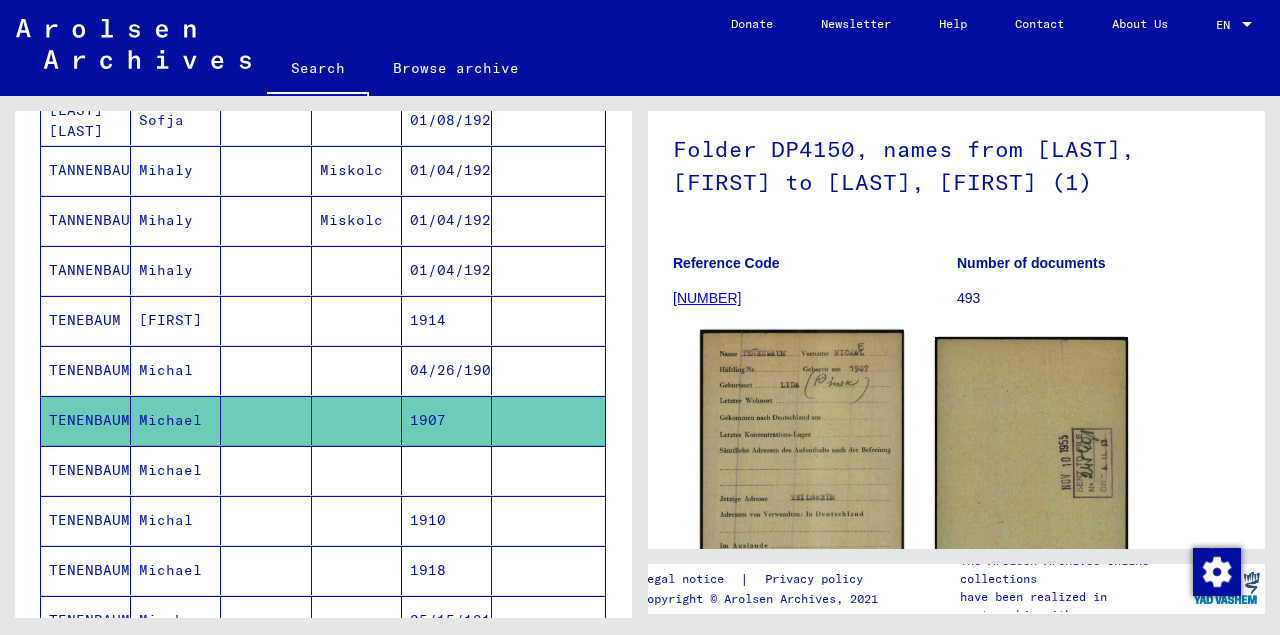 click 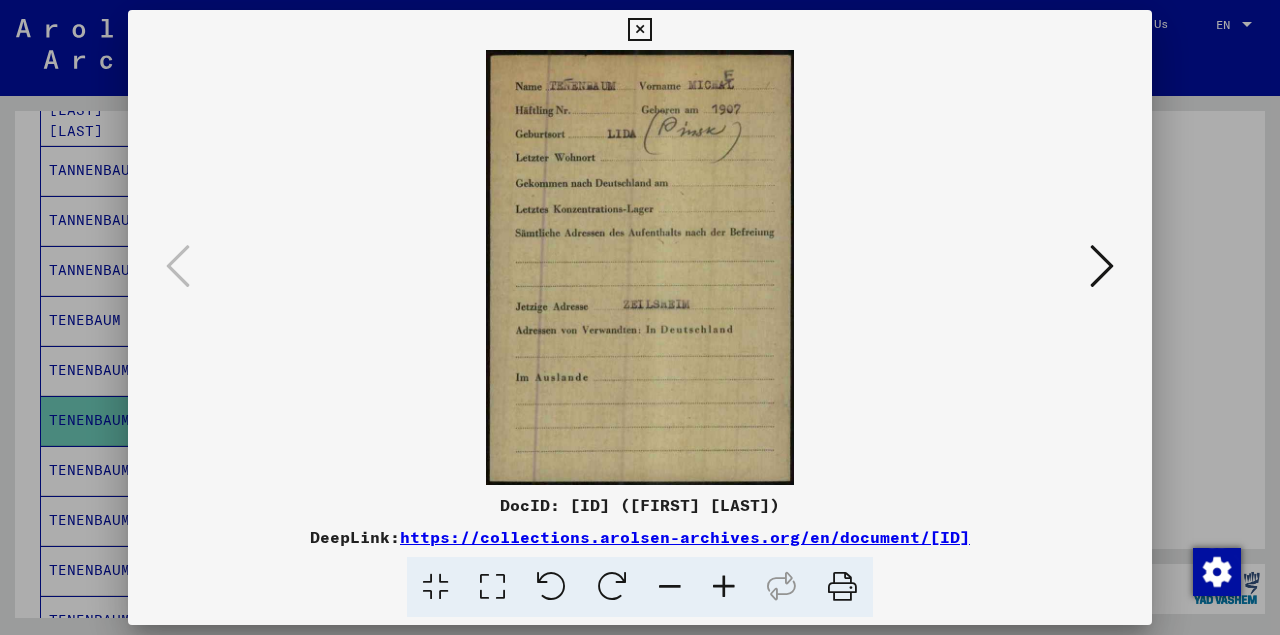click at bounding box center (640, 267) 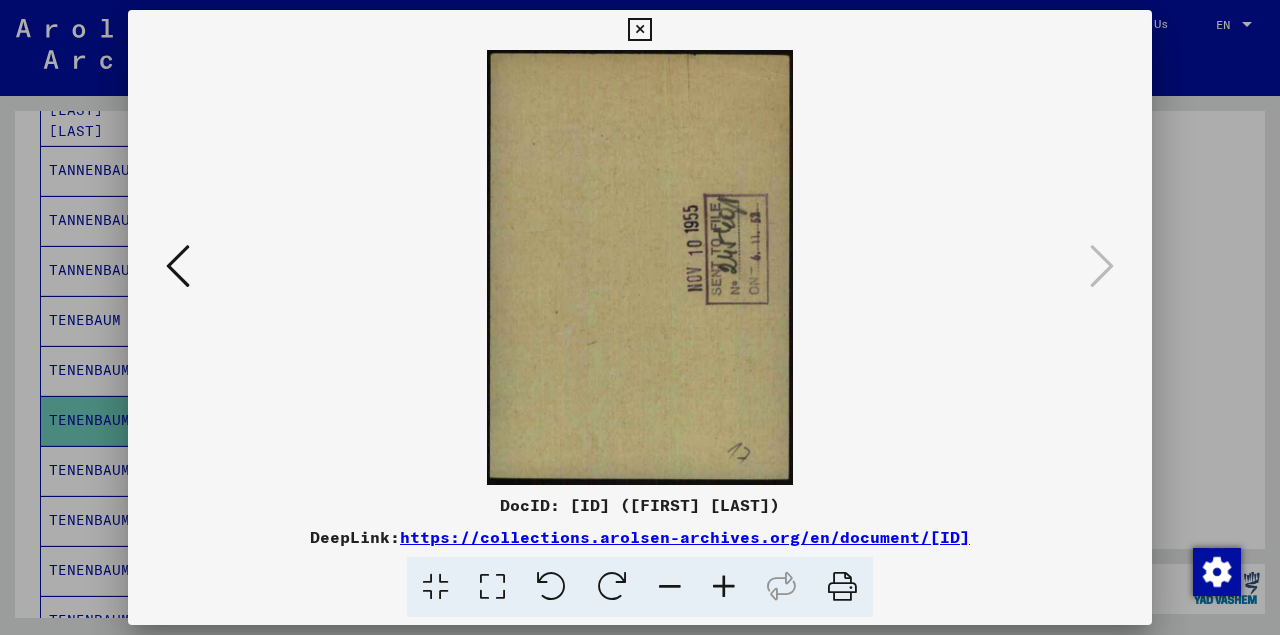 click at bounding box center (639, 30) 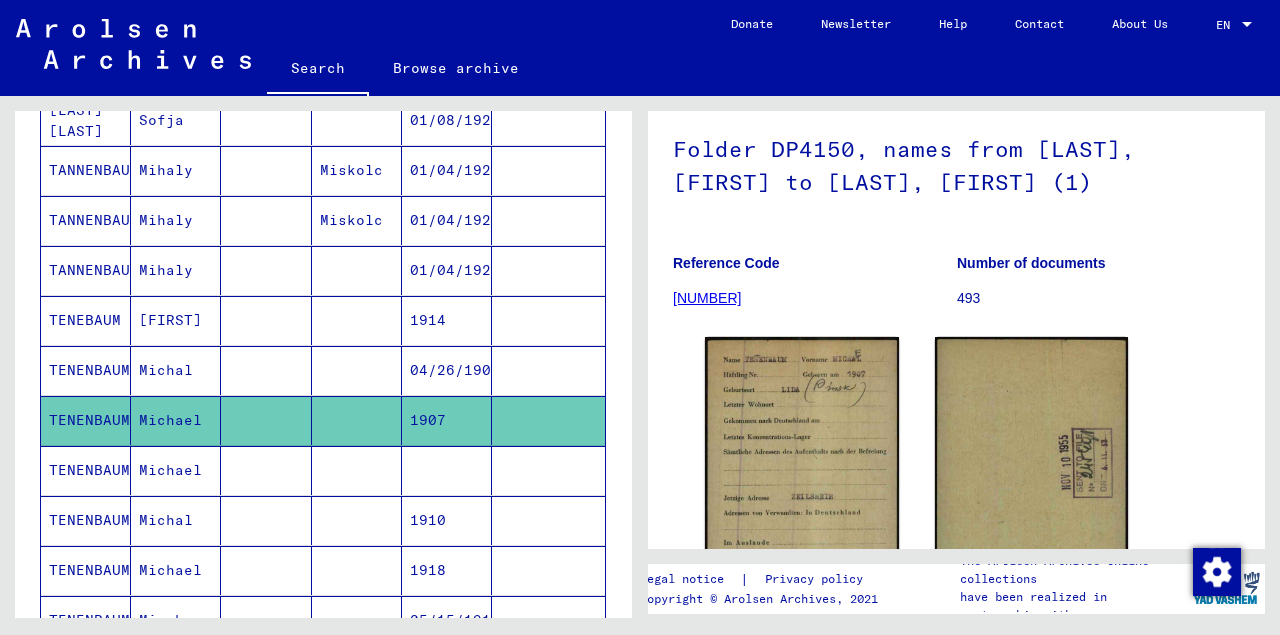 scroll, scrollTop: 319, scrollLeft: 0, axis: vertical 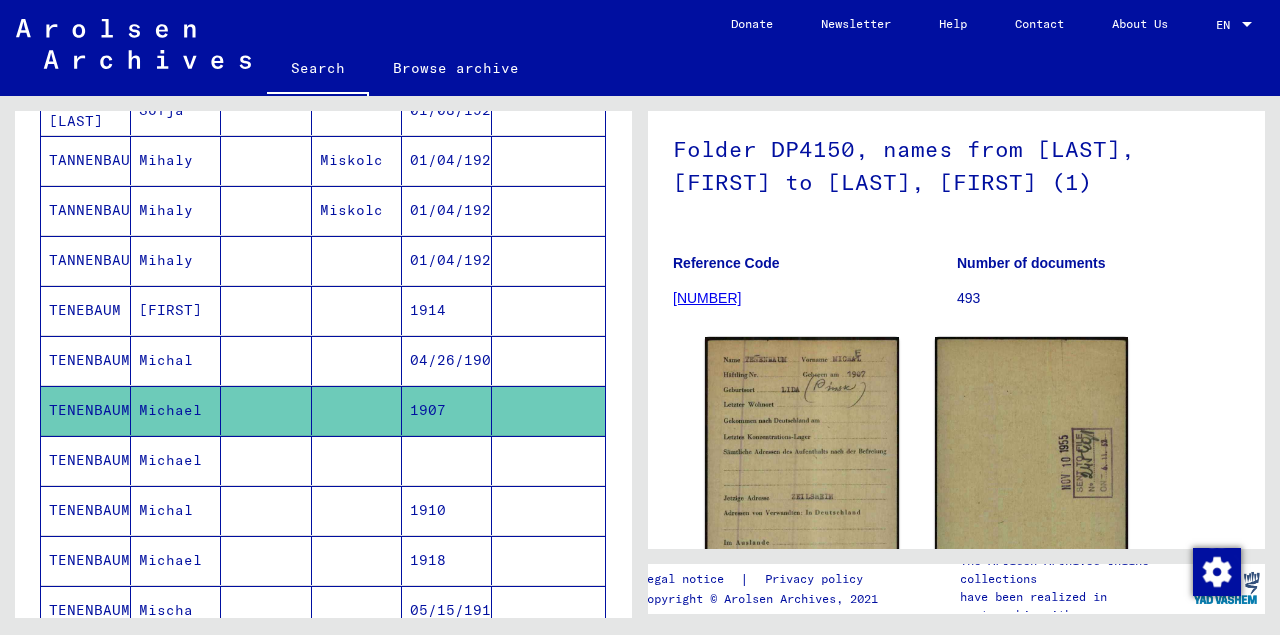 click at bounding box center (357, 510) 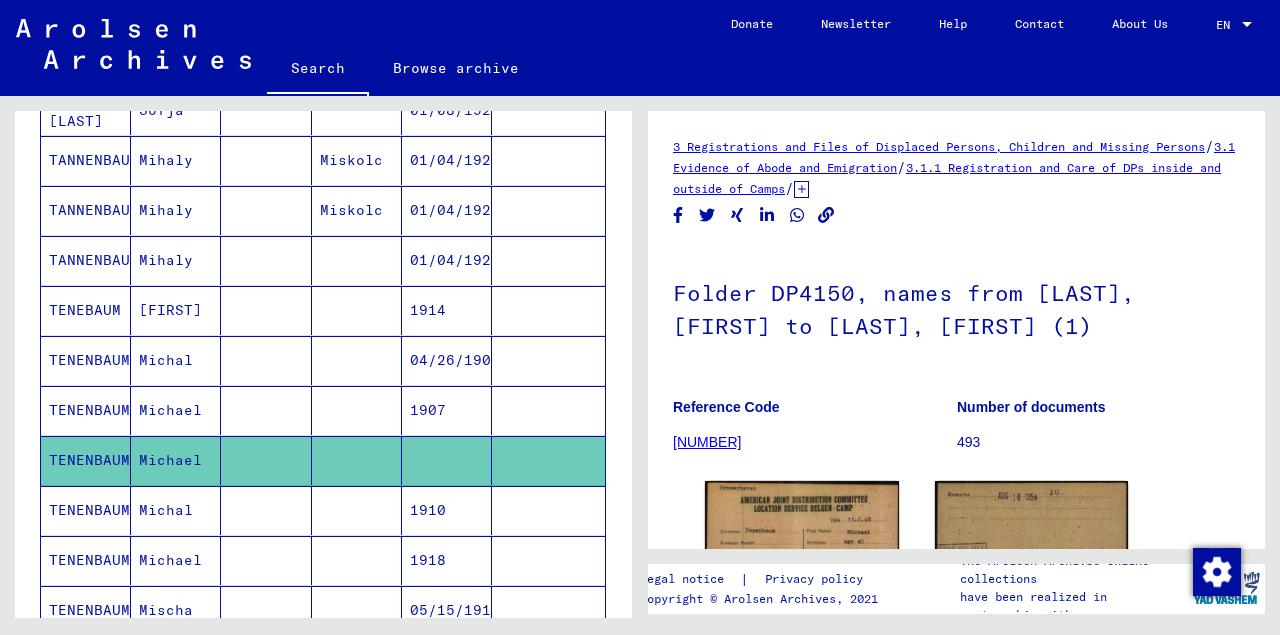 scroll, scrollTop: 0, scrollLeft: 0, axis: both 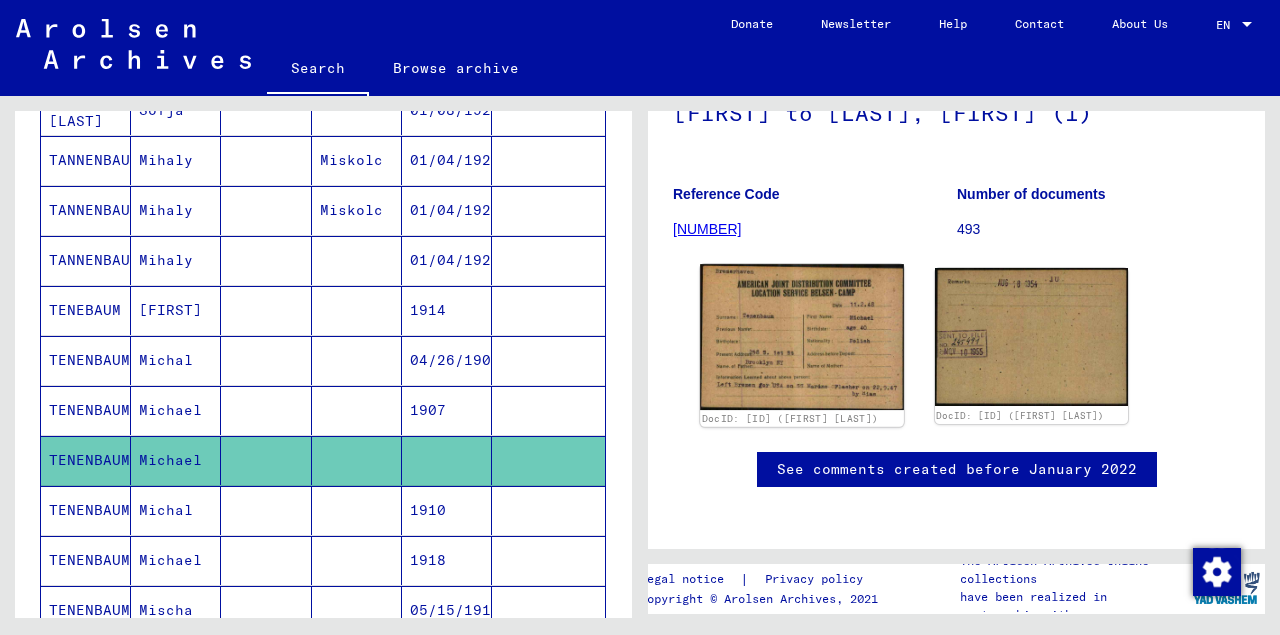 click 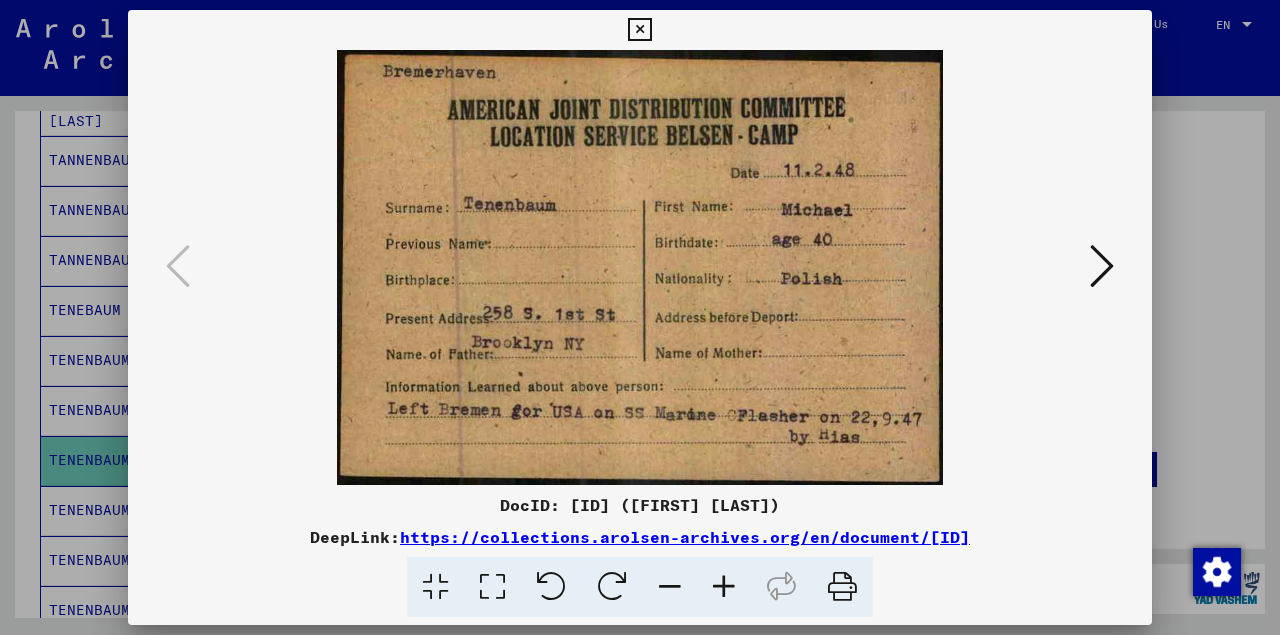 type 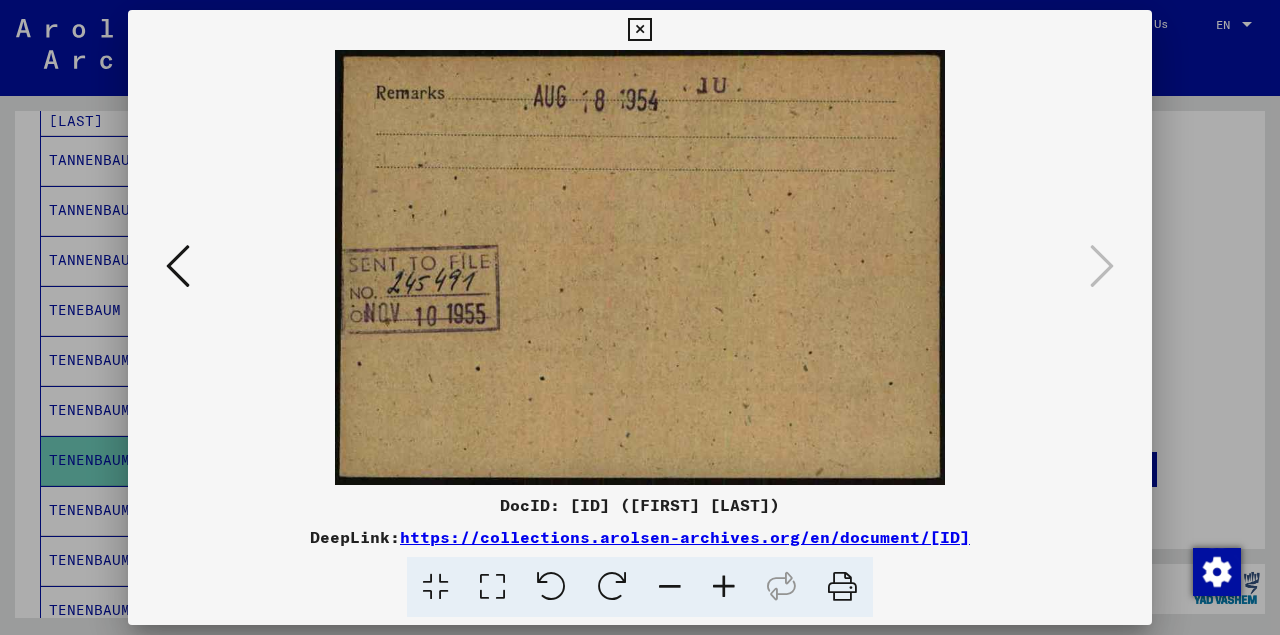 click at bounding box center [639, 30] 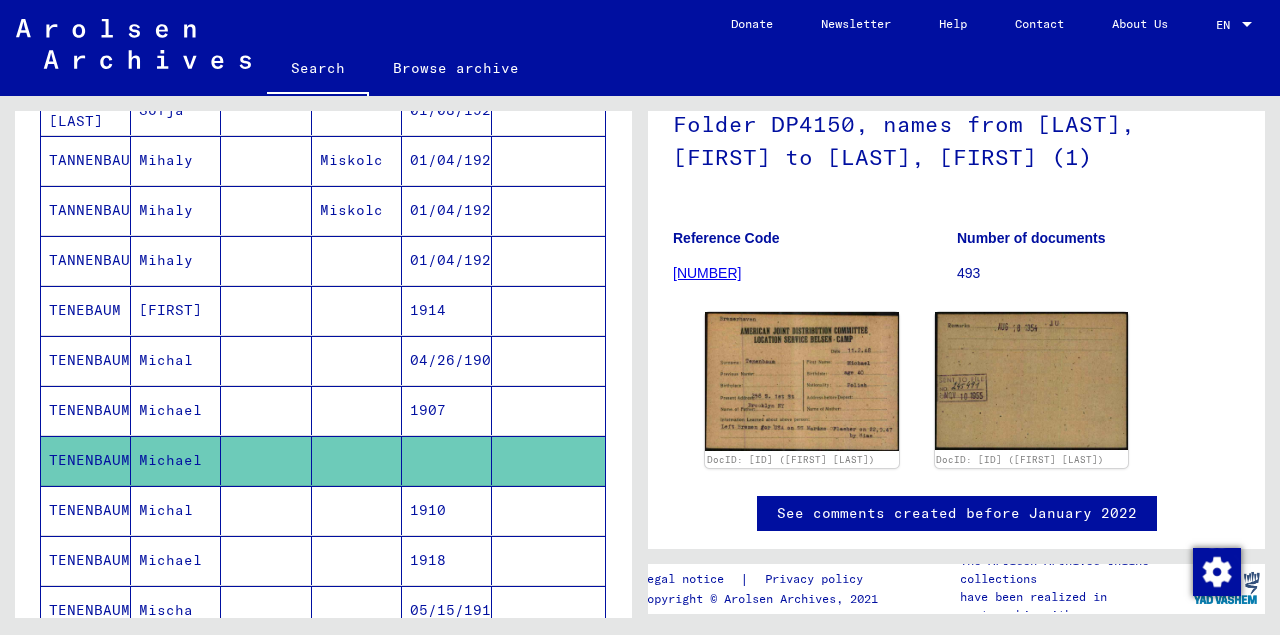 scroll, scrollTop: 149, scrollLeft: 0, axis: vertical 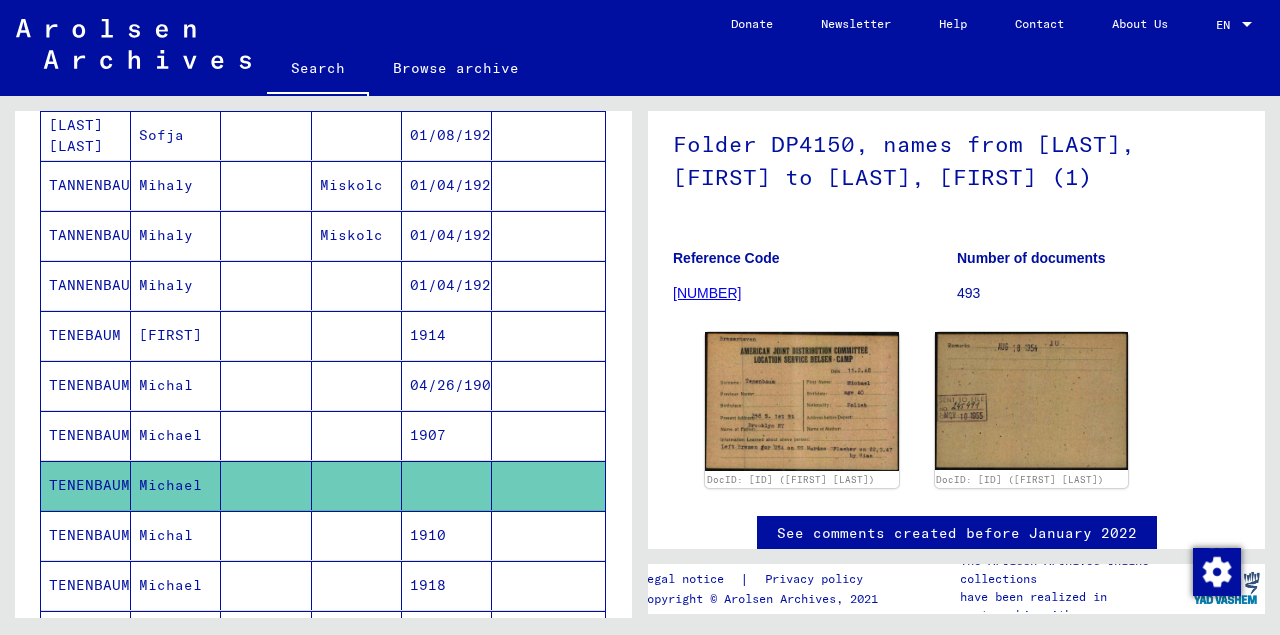click at bounding box center [266, 435] 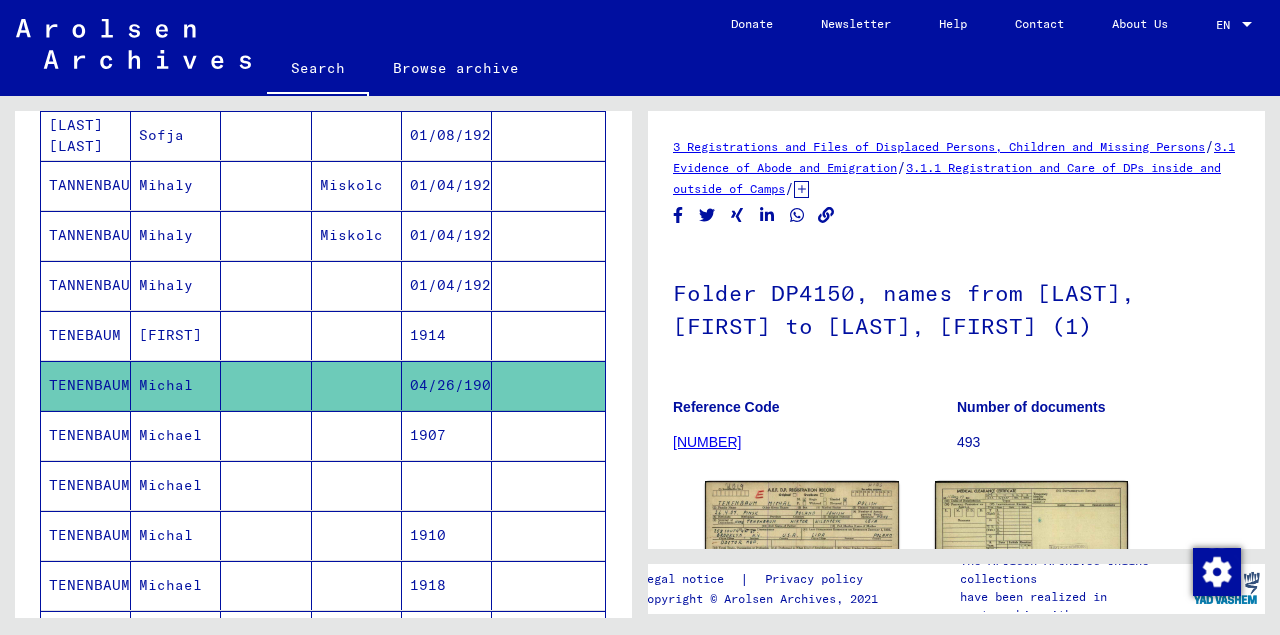 scroll, scrollTop: 147, scrollLeft: 0, axis: vertical 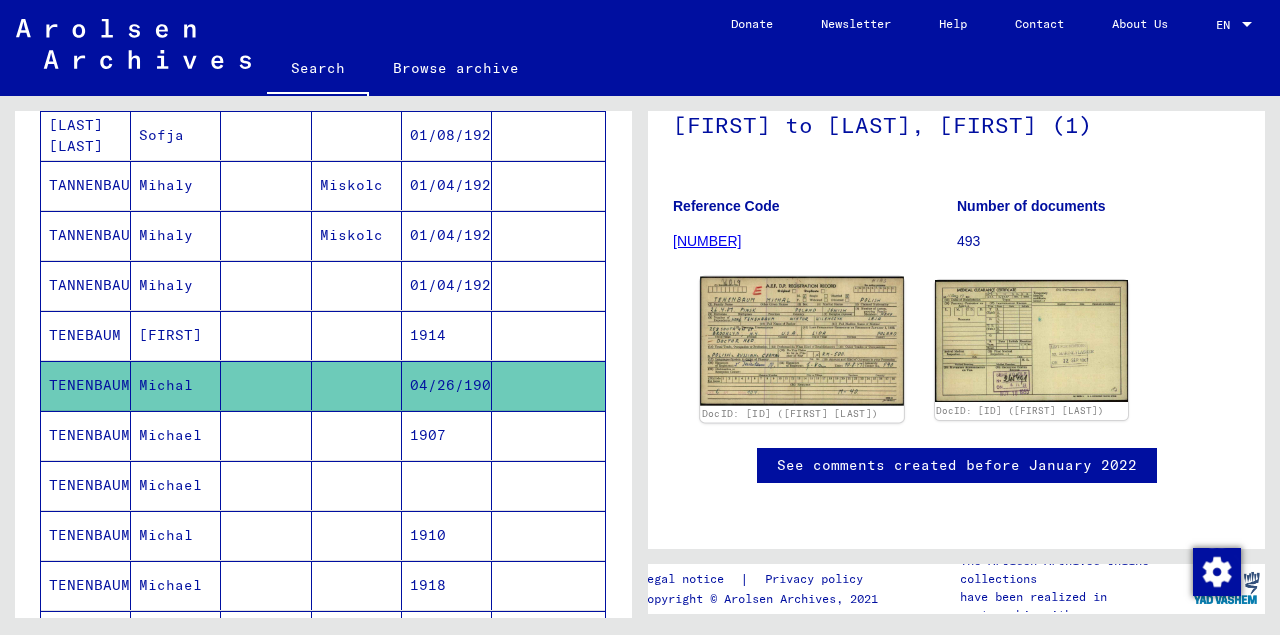click 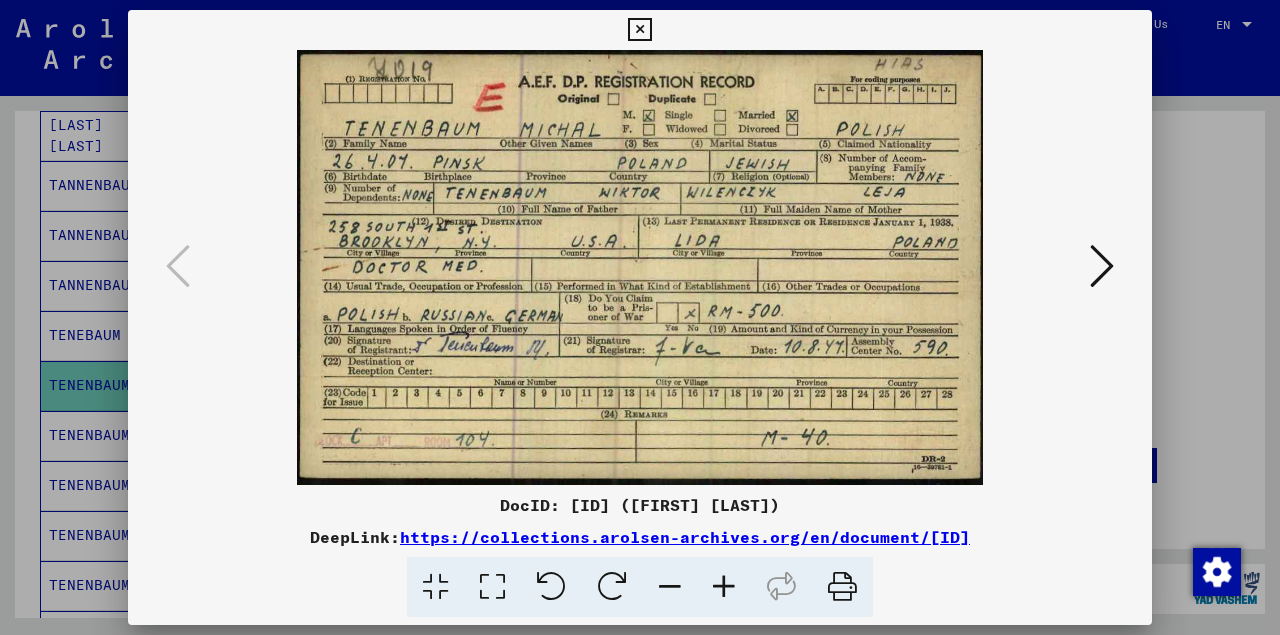 type 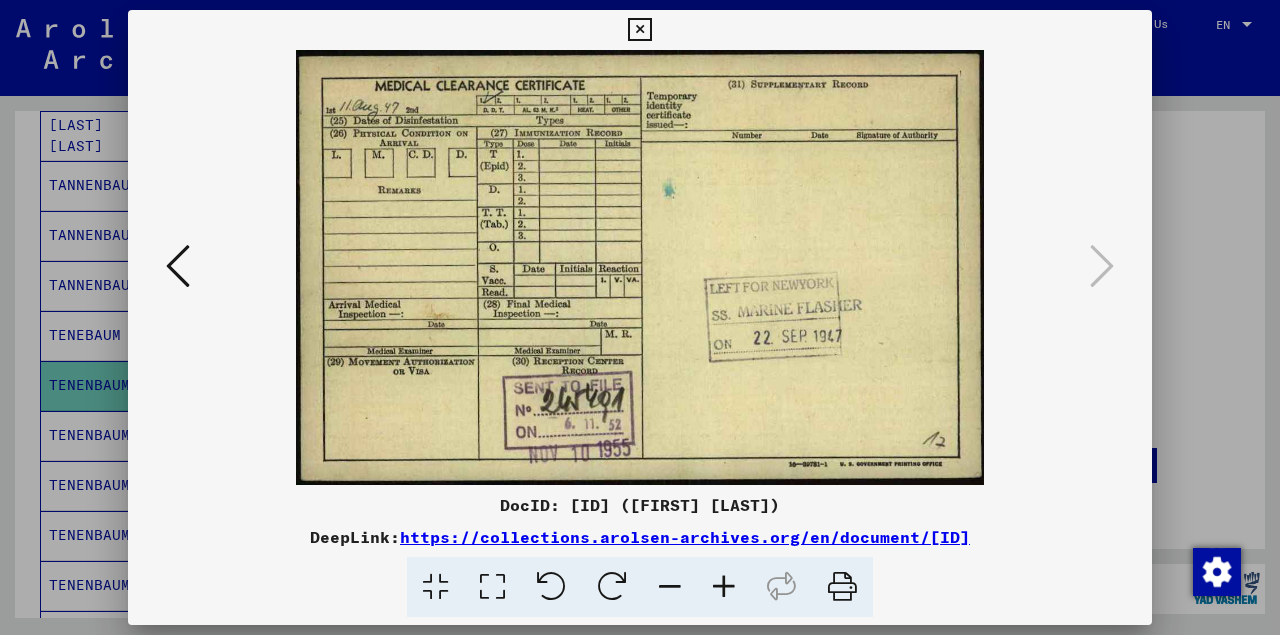 click at bounding box center [639, 30] 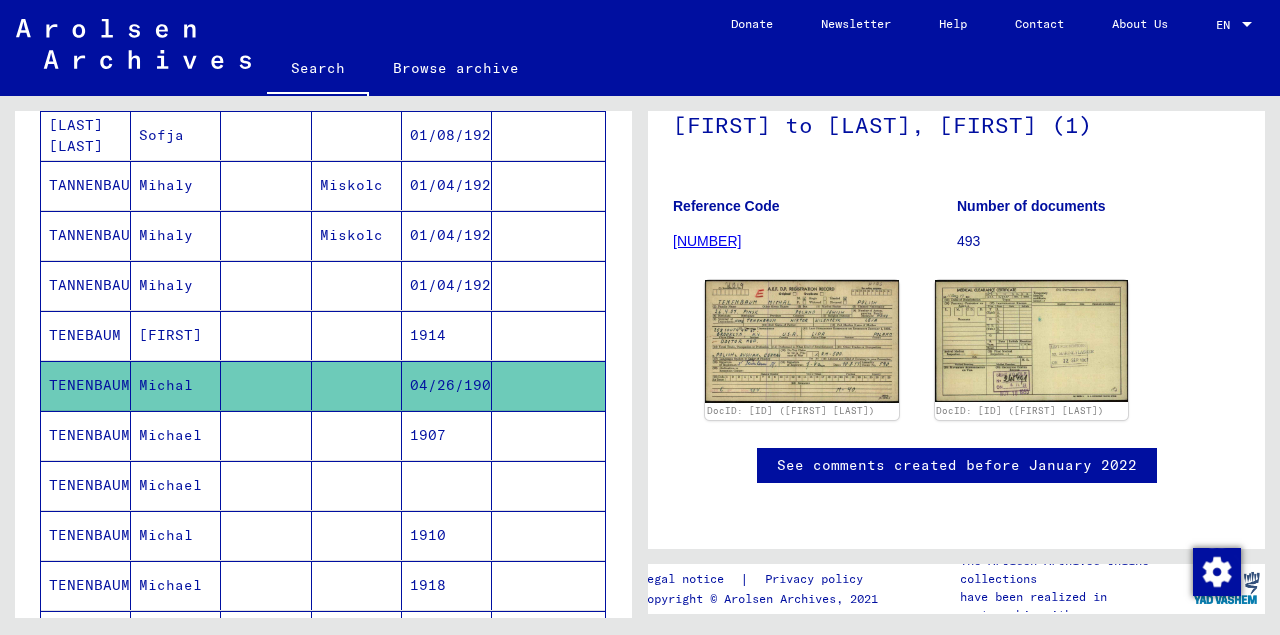 scroll, scrollTop: 201, scrollLeft: 0, axis: vertical 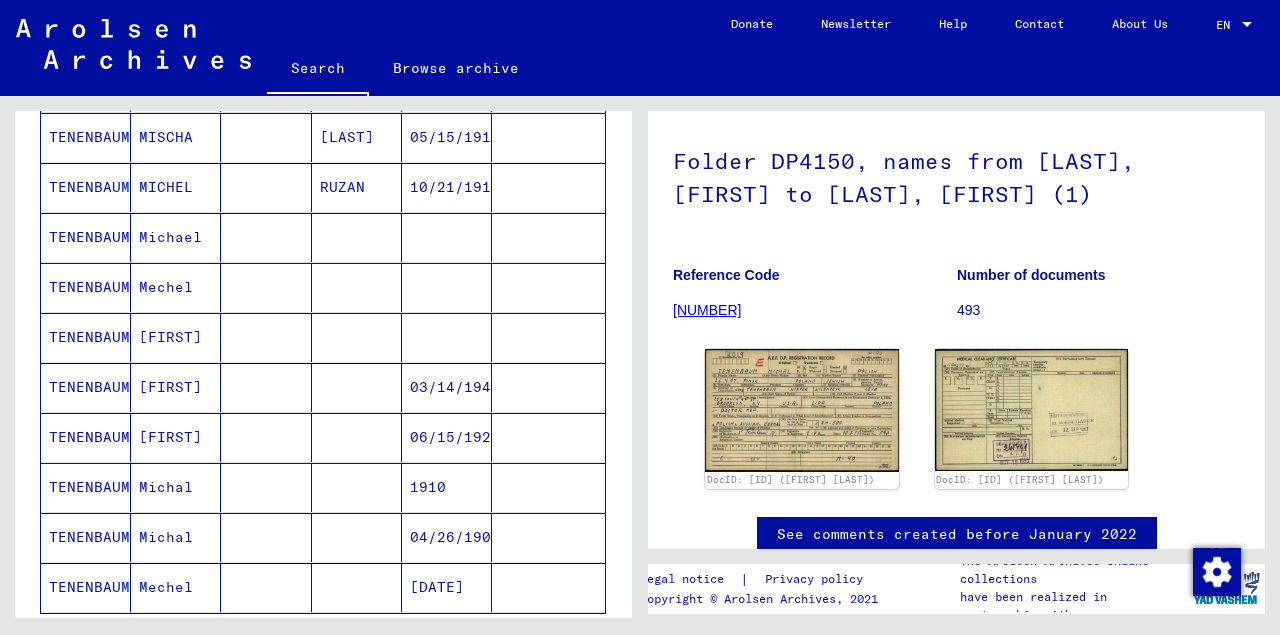 click on "[FIRST]" at bounding box center [176, 387] 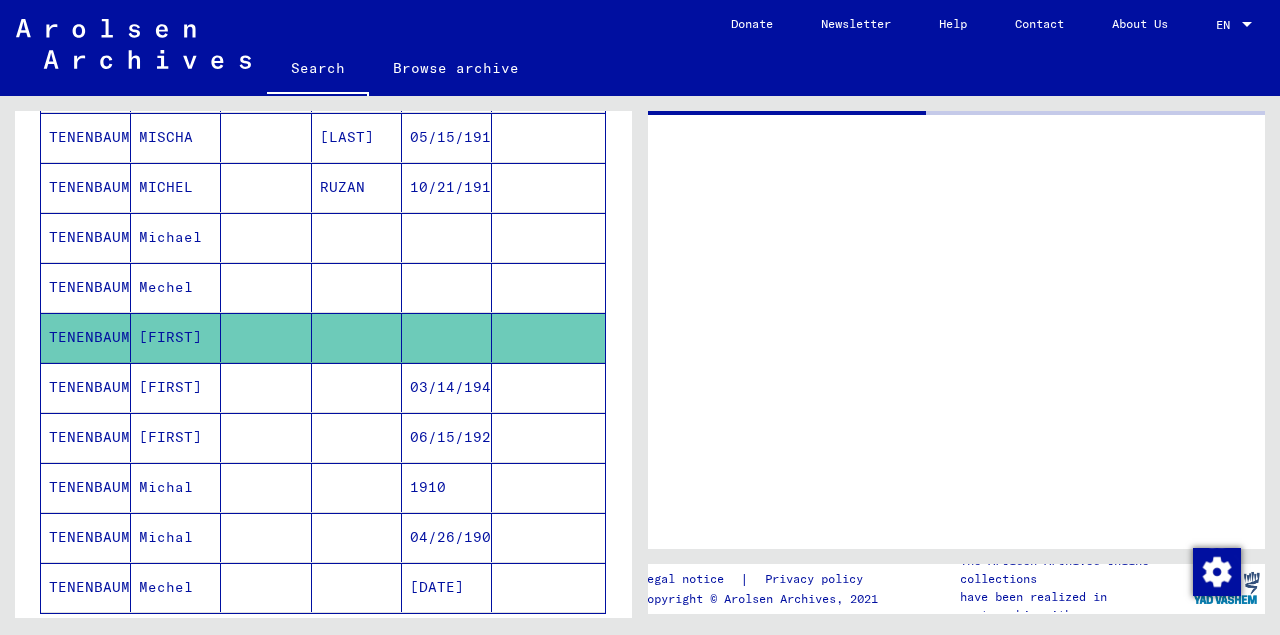 scroll, scrollTop: 0, scrollLeft: 0, axis: both 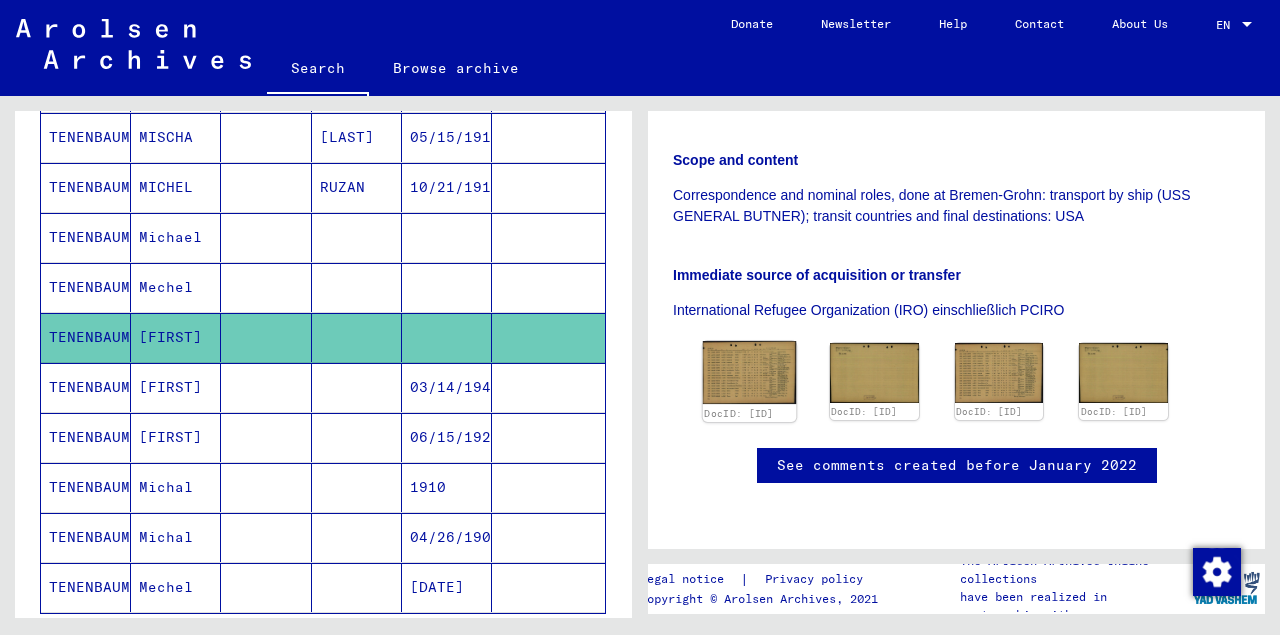click 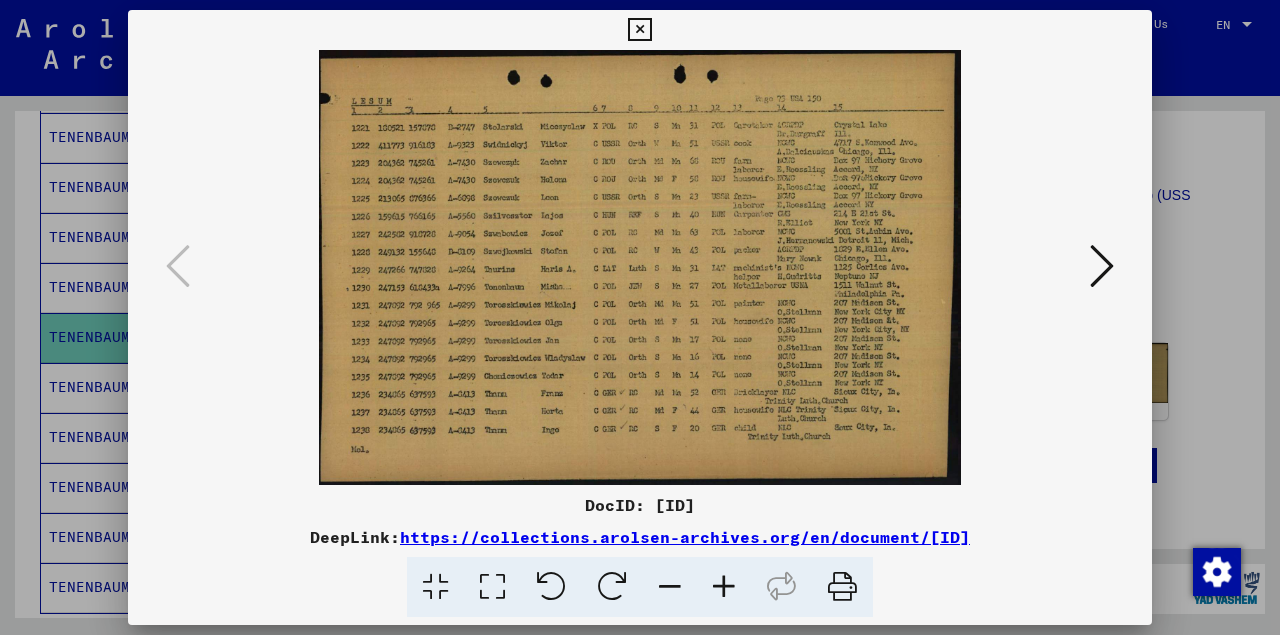 click at bounding box center (639, 30) 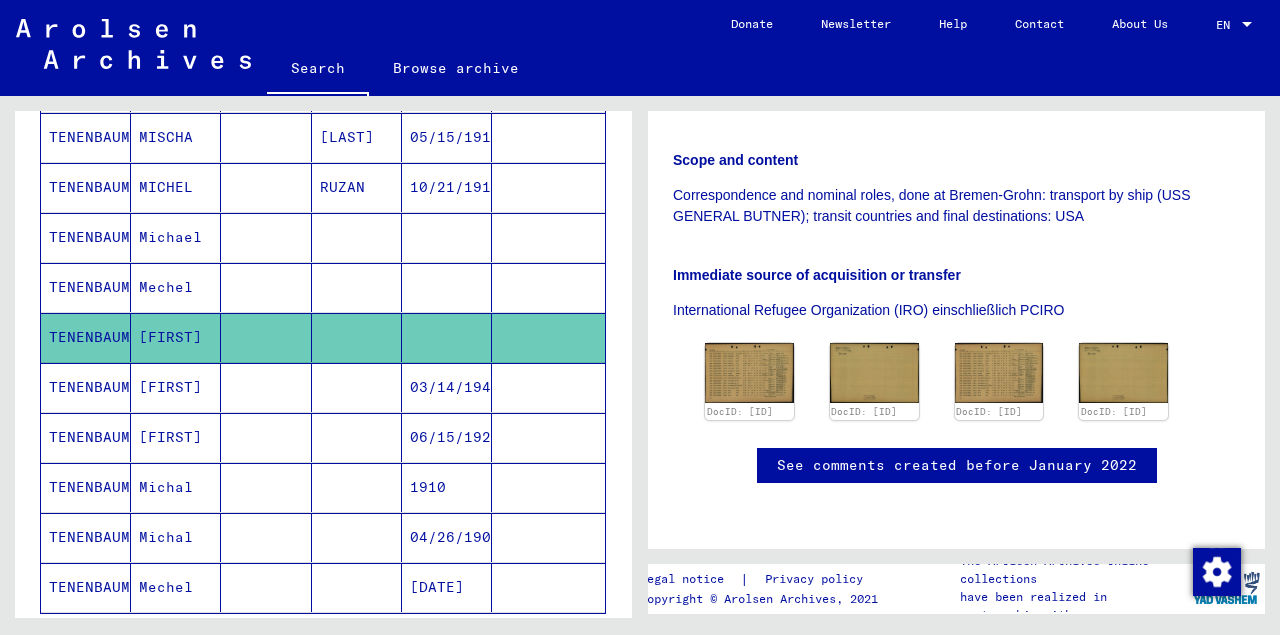 click on "Michael" at bounding box center (176, 287) 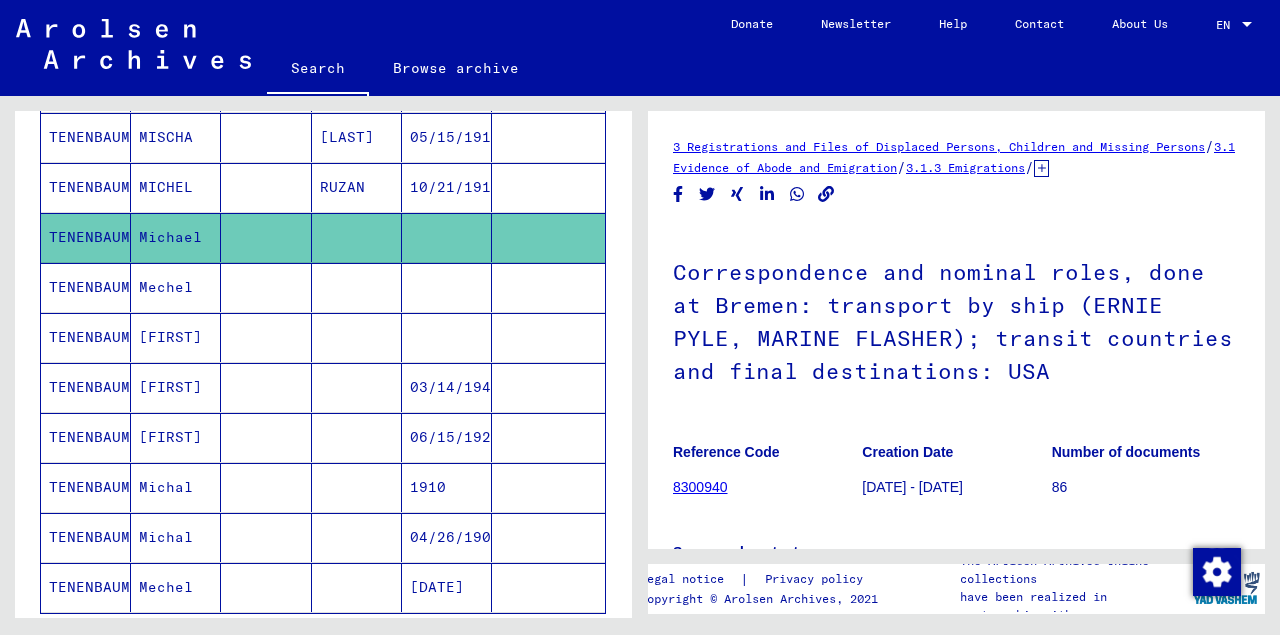 scroll, scrollTop: 0, scrollLeft: 0, axis: both 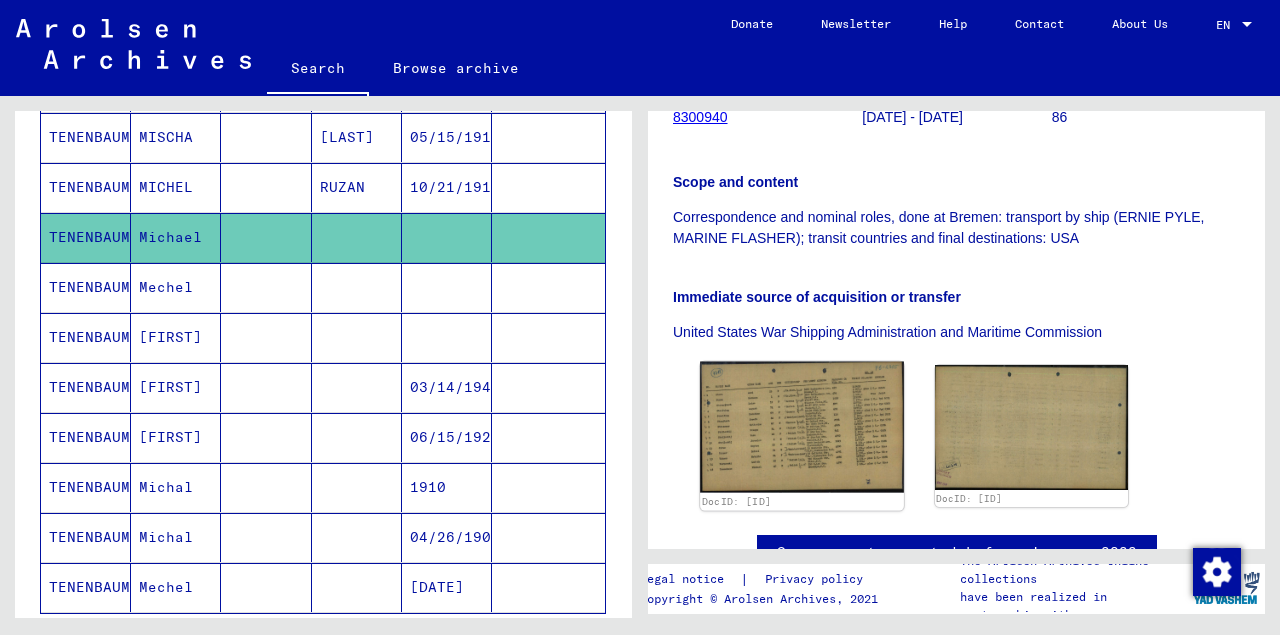 click 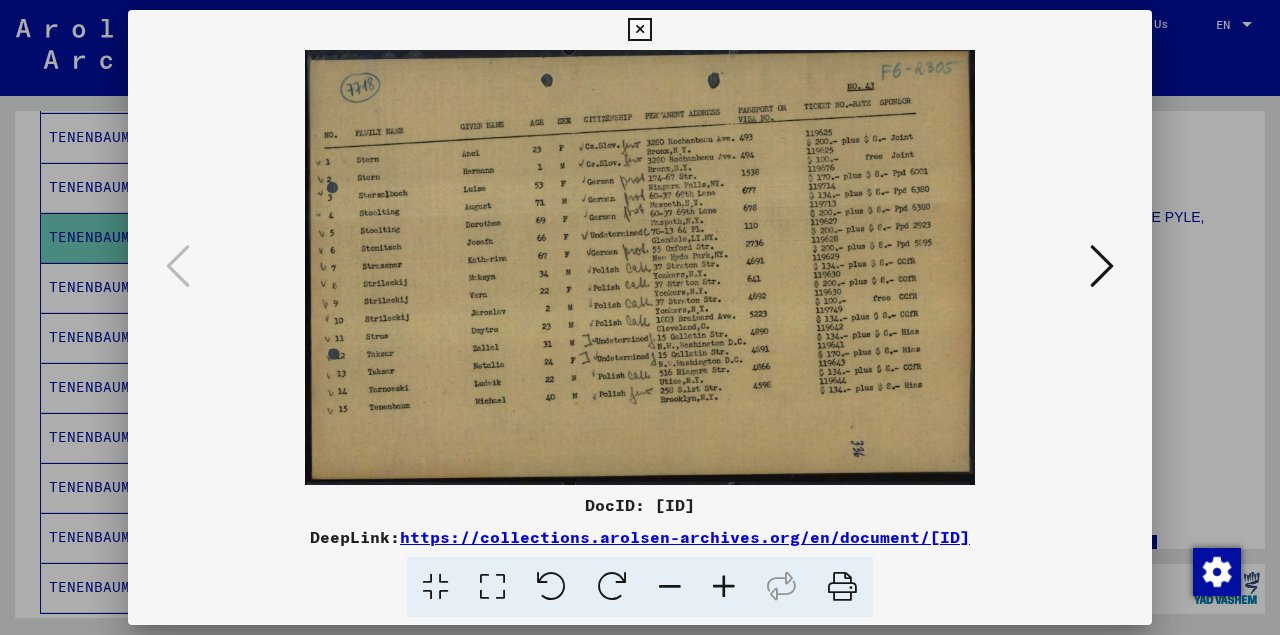 type 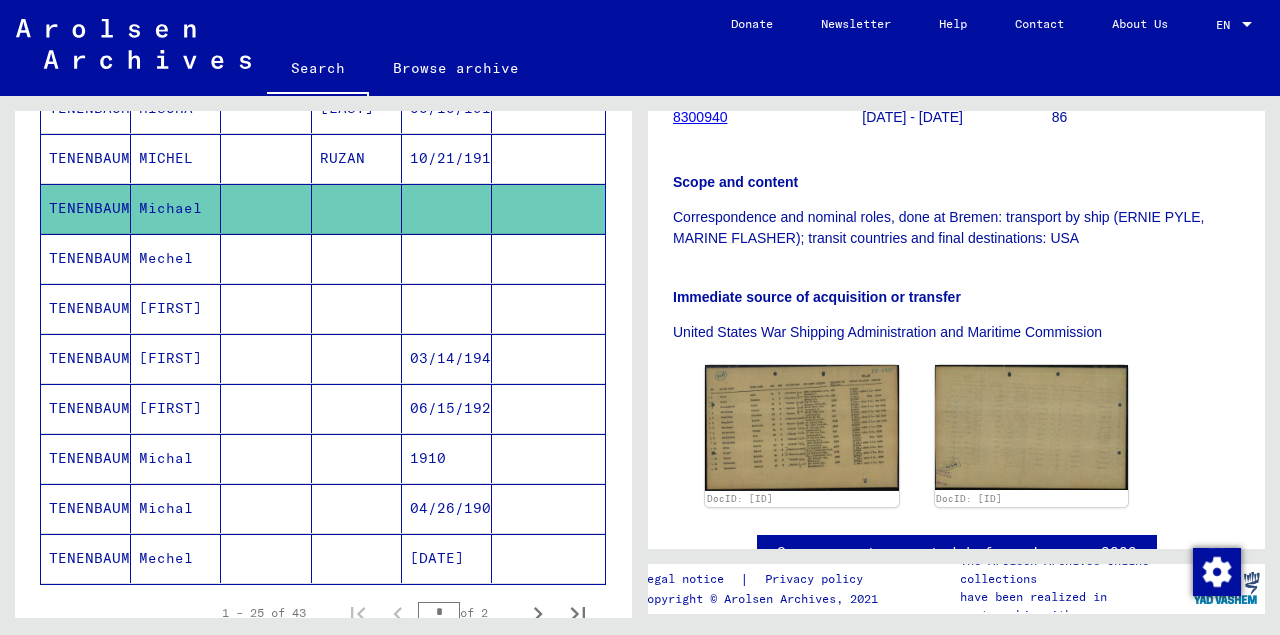 scroll, scrollTop: 1085, scrollLeft: 0, axis: vertical 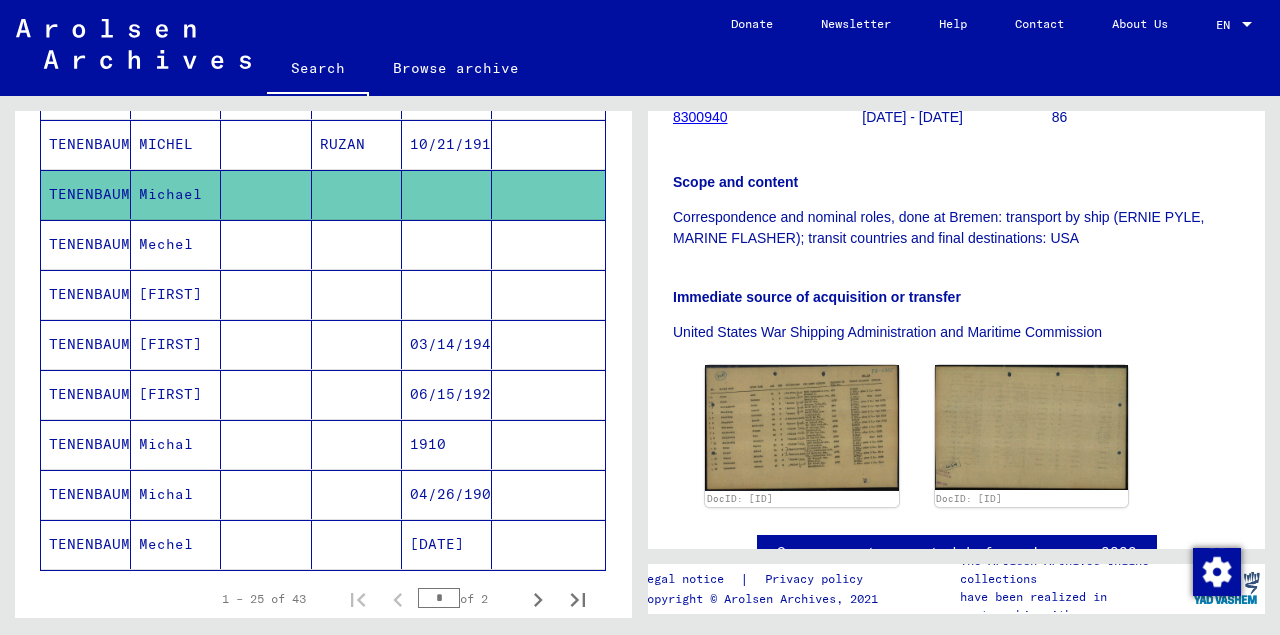 click on "Michal" at bounding box center [176, 544] 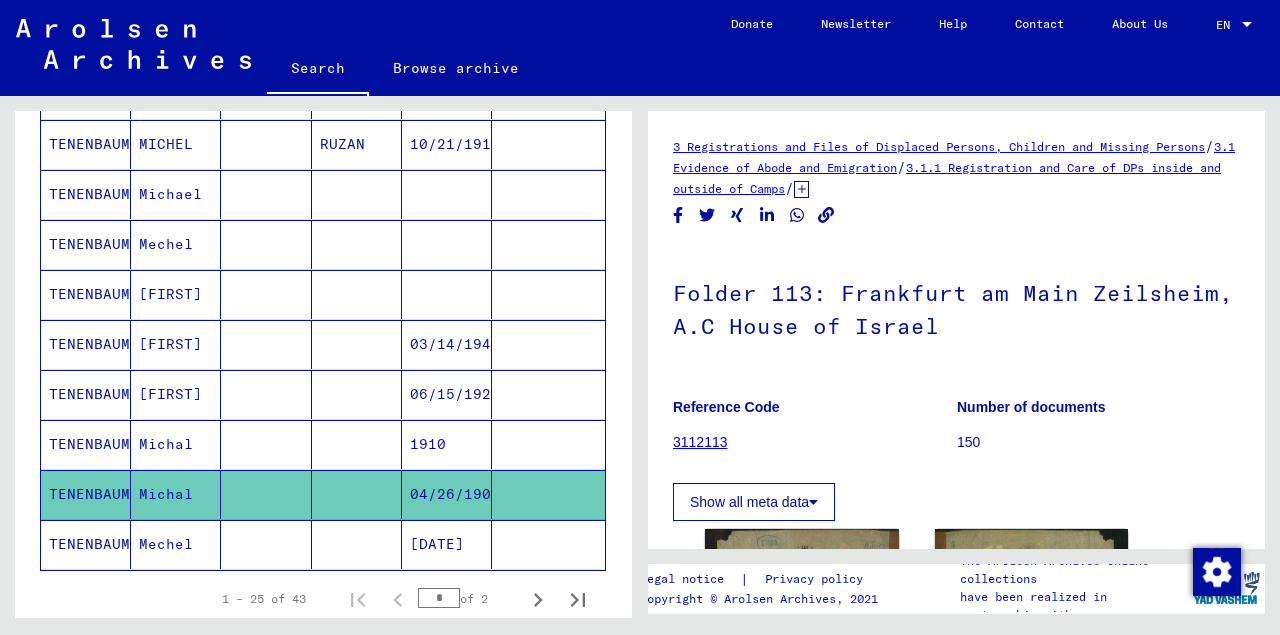 scroll, scrollTop: 191, scrollLeft: 0, axis: vertical 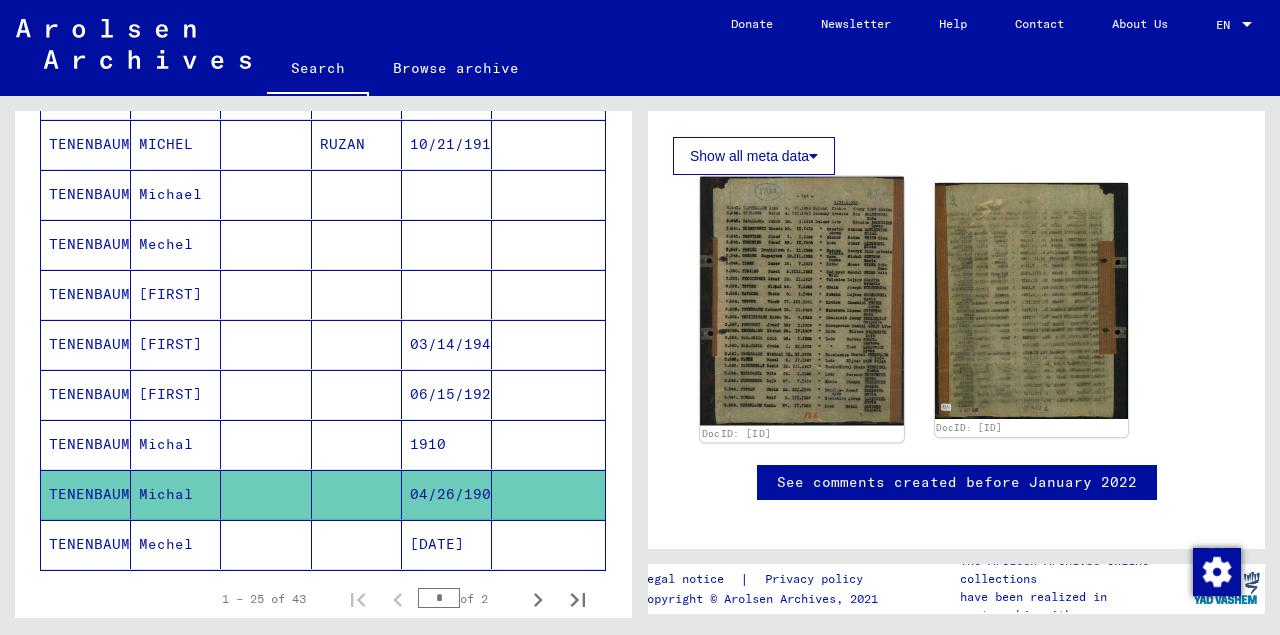 click 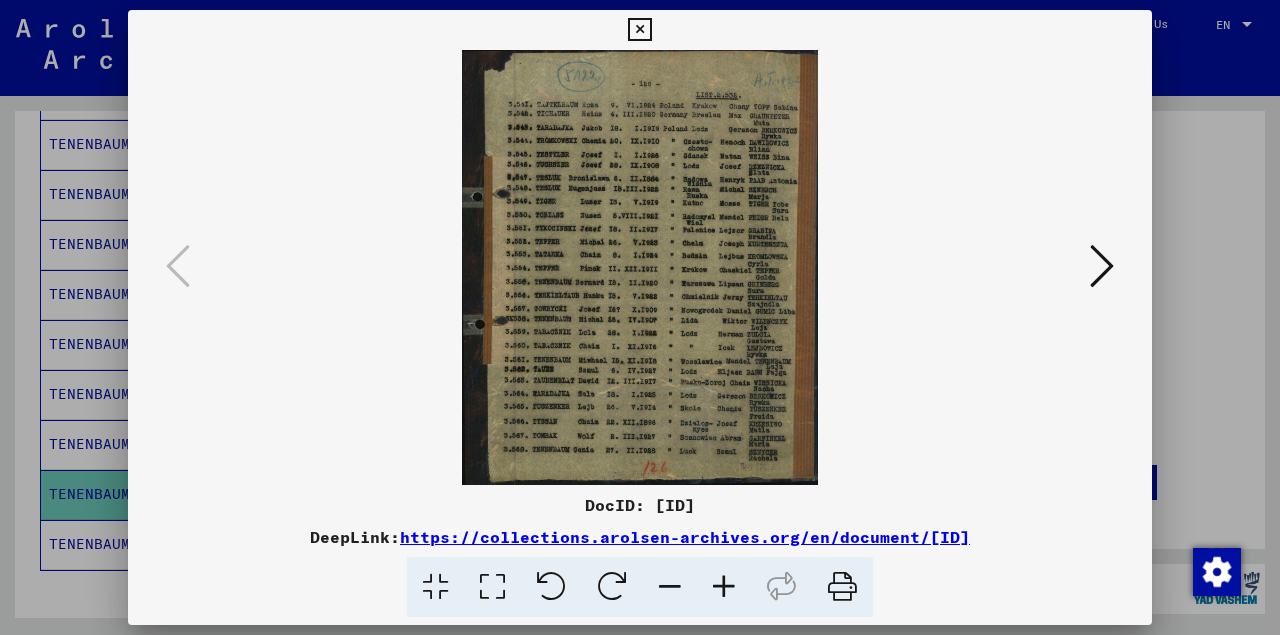 click at bounding box center [1102, 266] 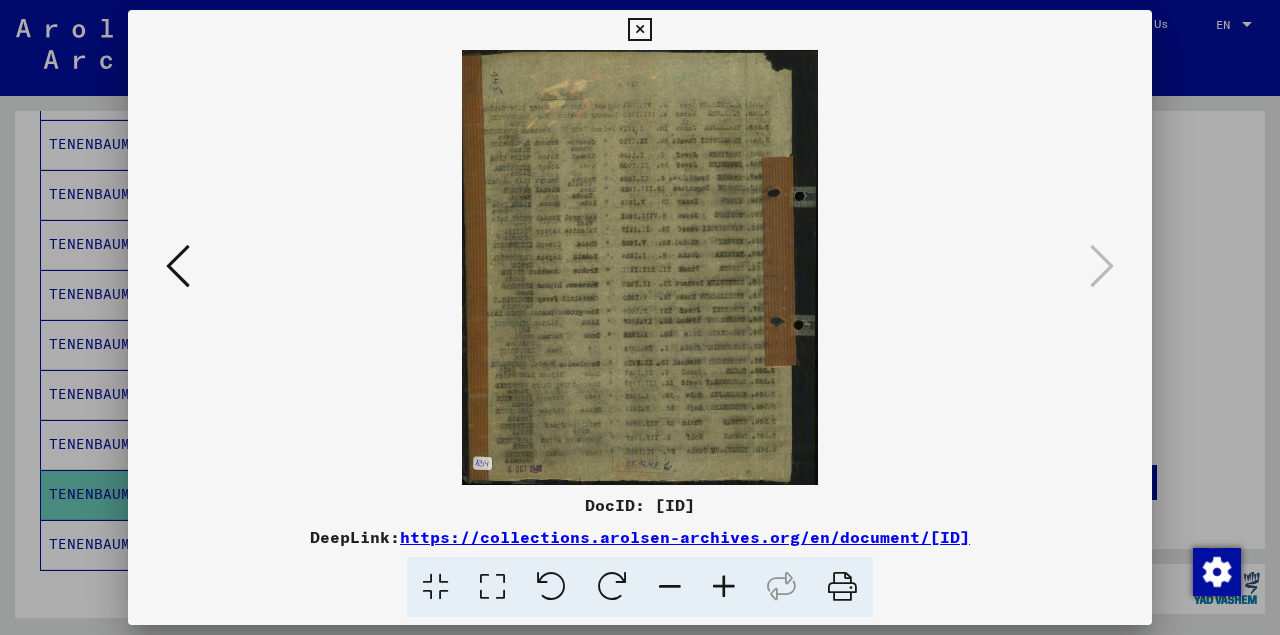 click at bounding box center [640, 317] 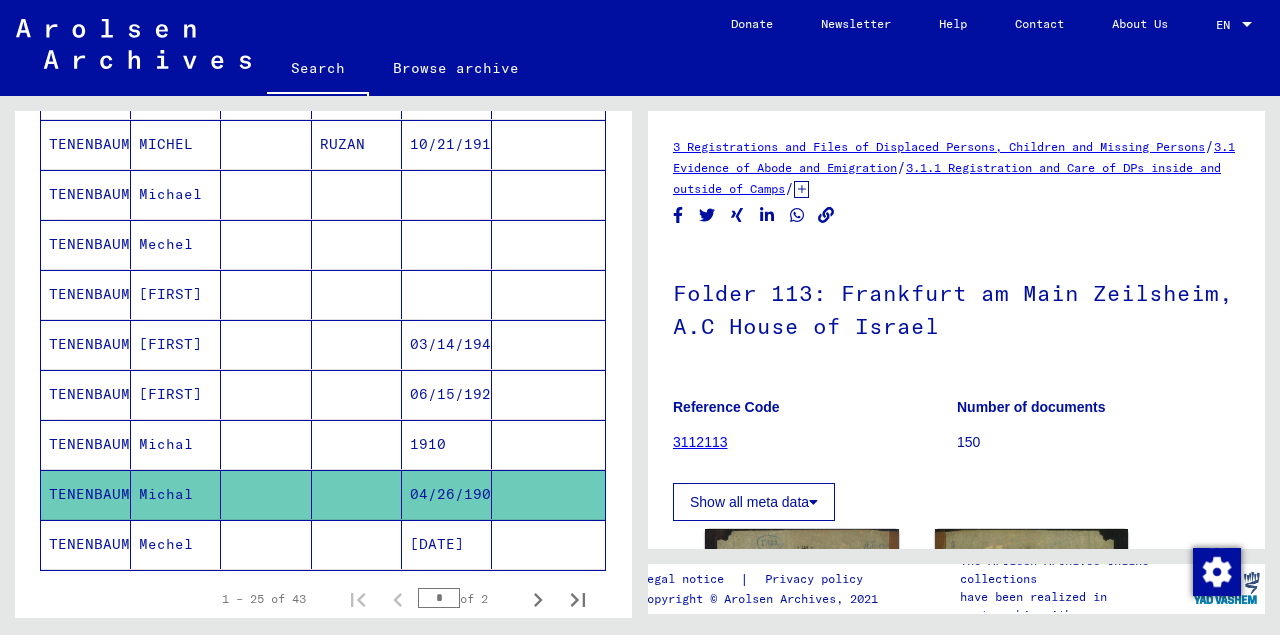 scroll, scrollTop: 339, scrollLeft: 0, axis: vertical 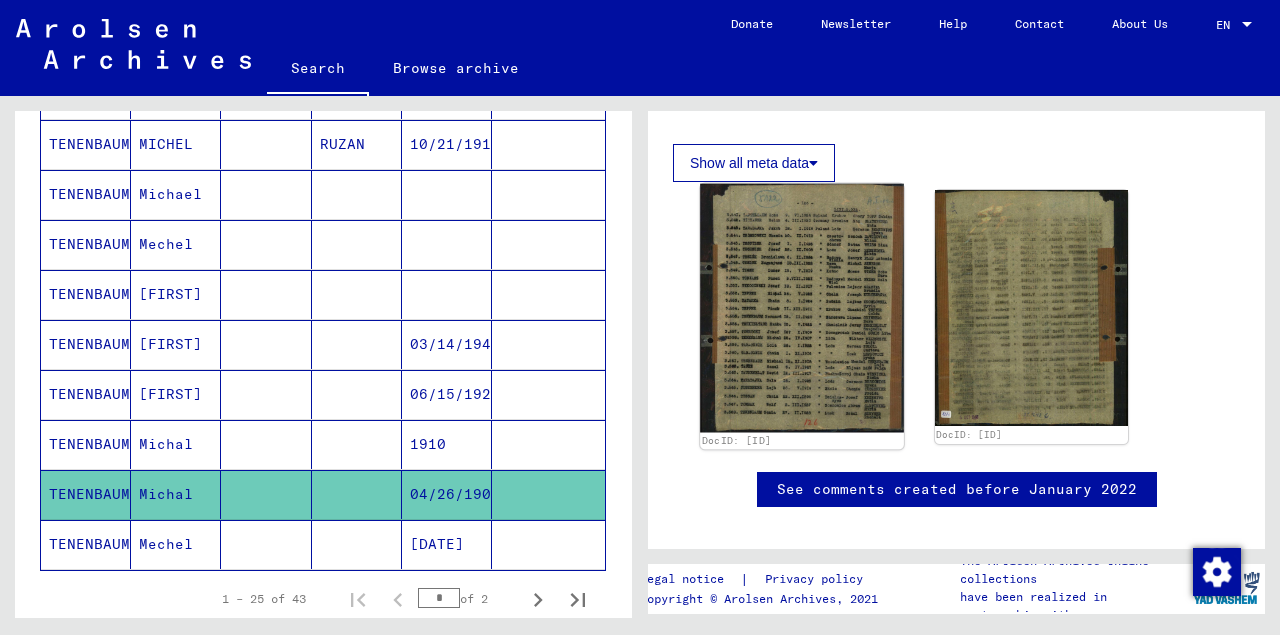 click 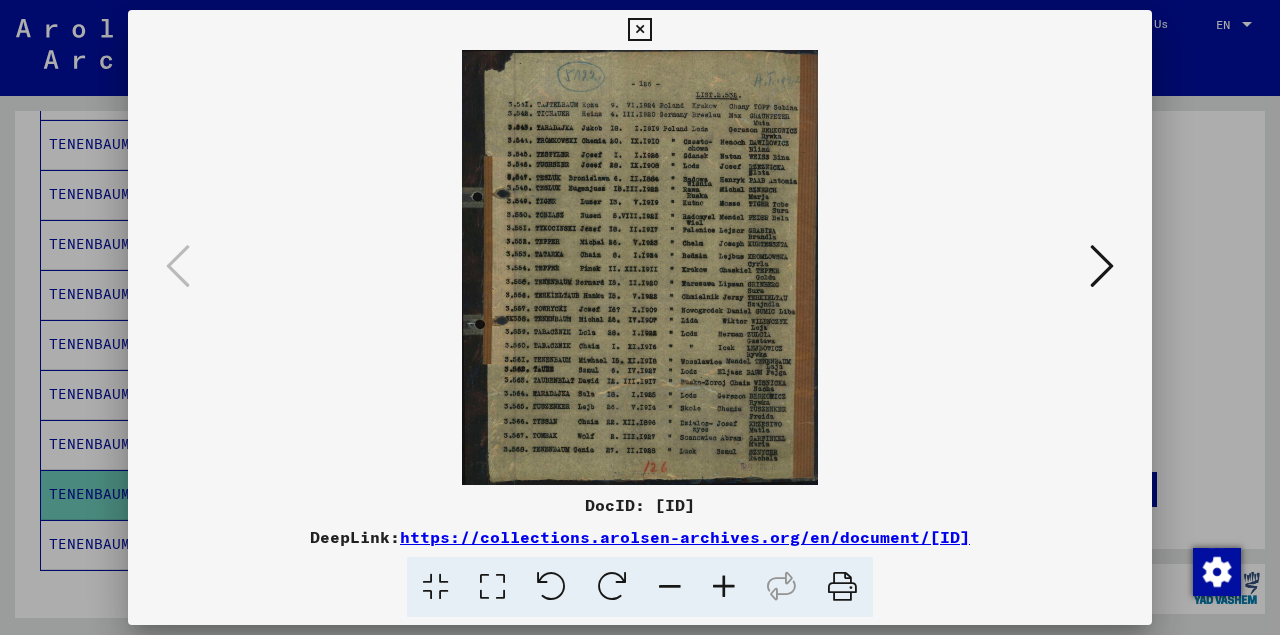 type 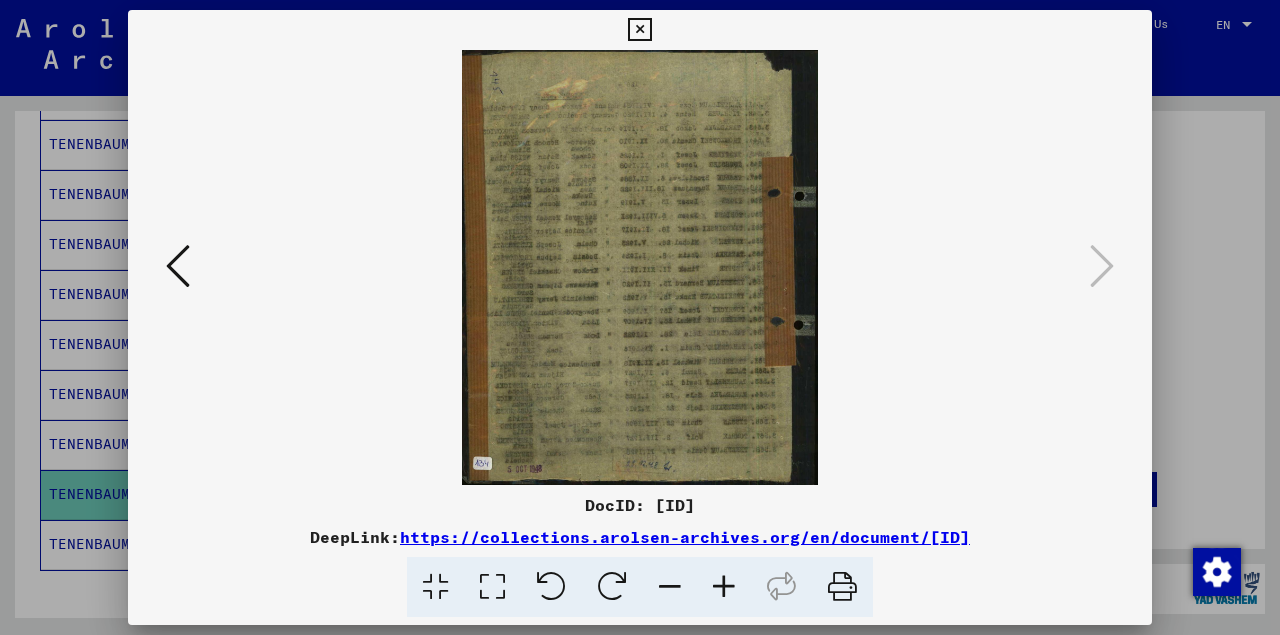 click at bounding box center [640, 317] 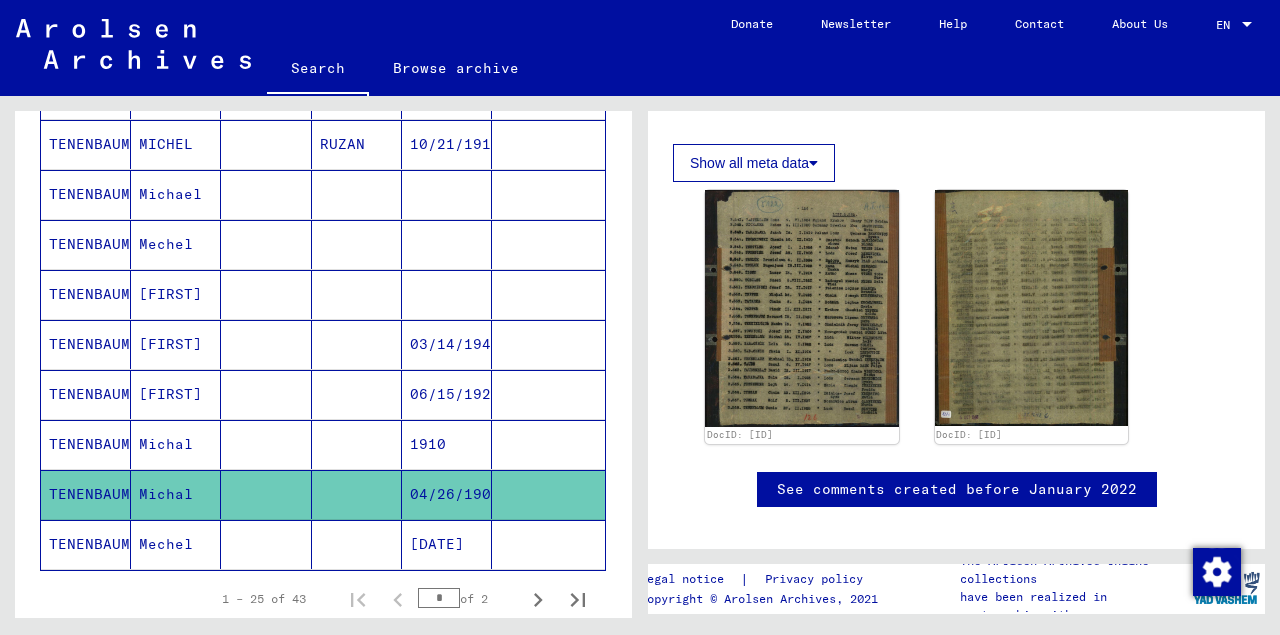 scroll, scrollTop: 0, scrollLeft: 0, axis: both 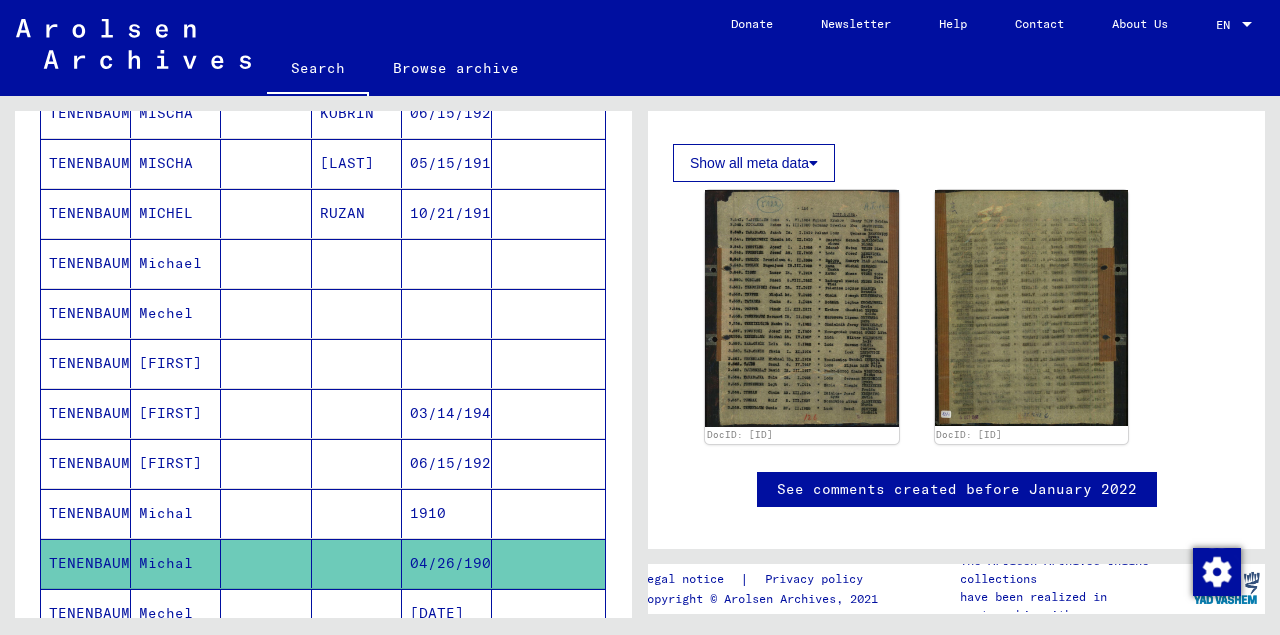 click on "Mechel" at bounding box center [176, 363] 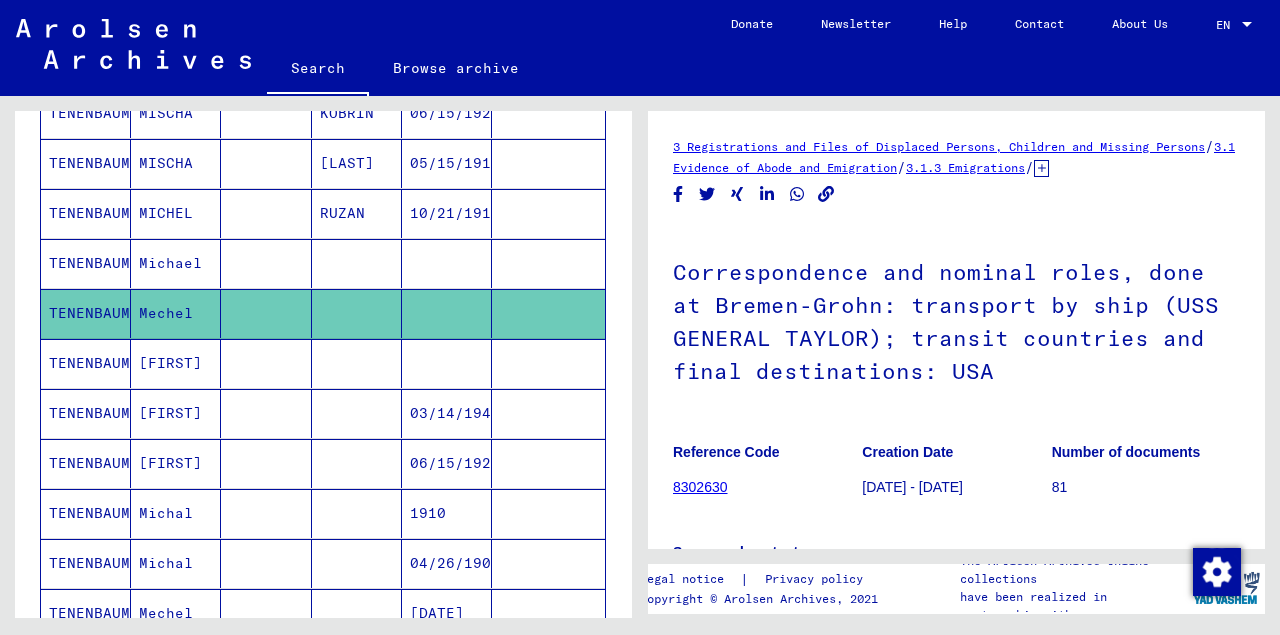 scroll, scrollTop: 0, scrollLeft: 0, axis: both 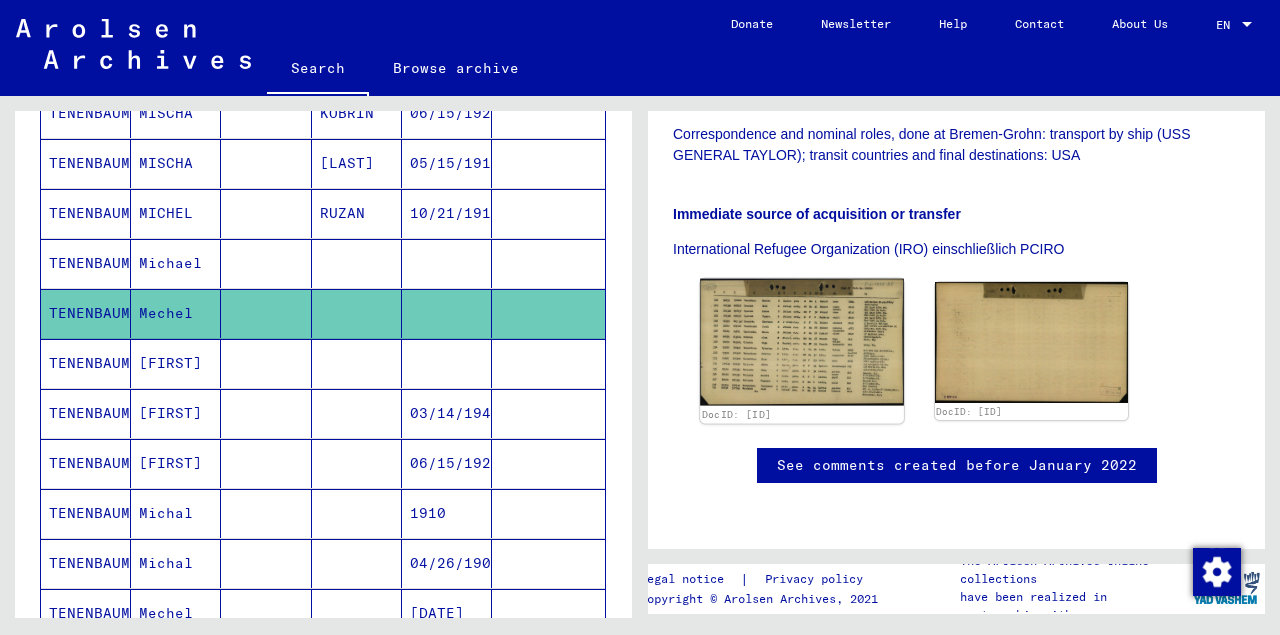 click 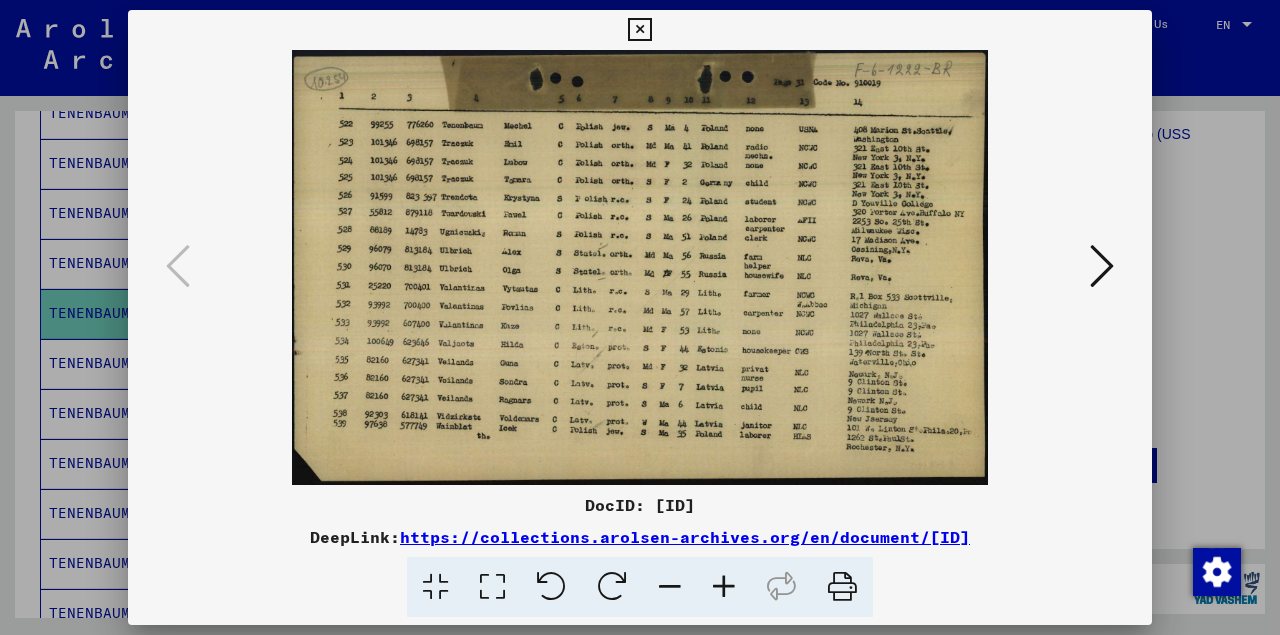 click at bounding box center (640, 317) 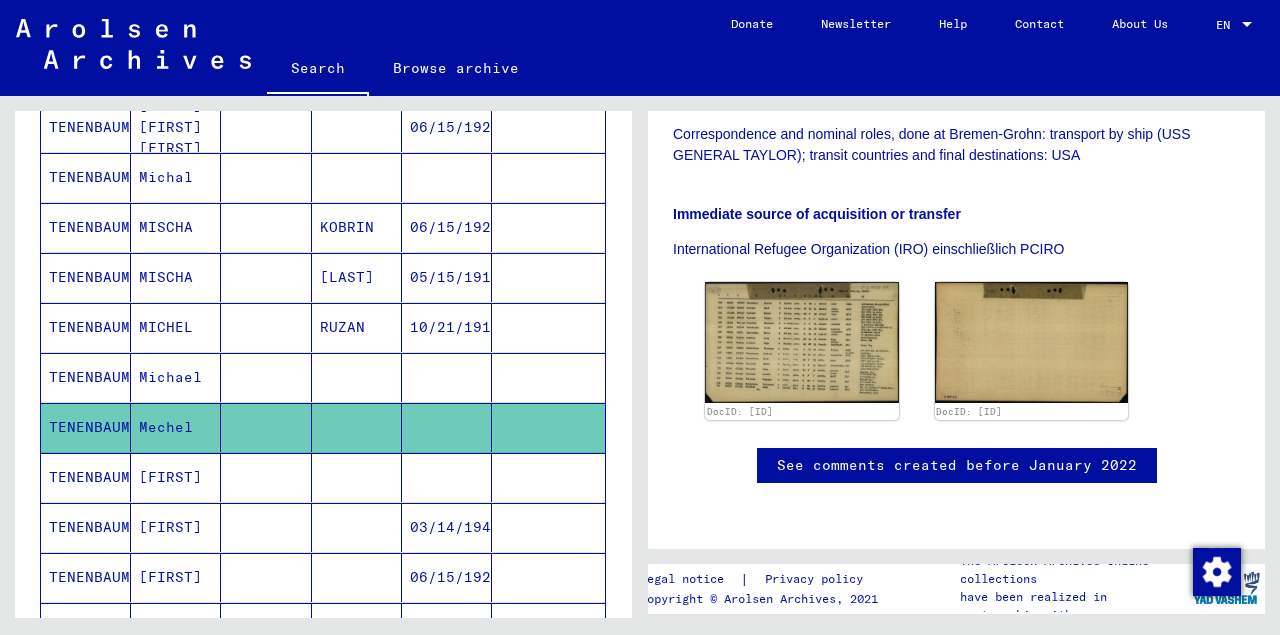 scroll, scrollTop: 872, scrollLeft: 0, axis: vertical 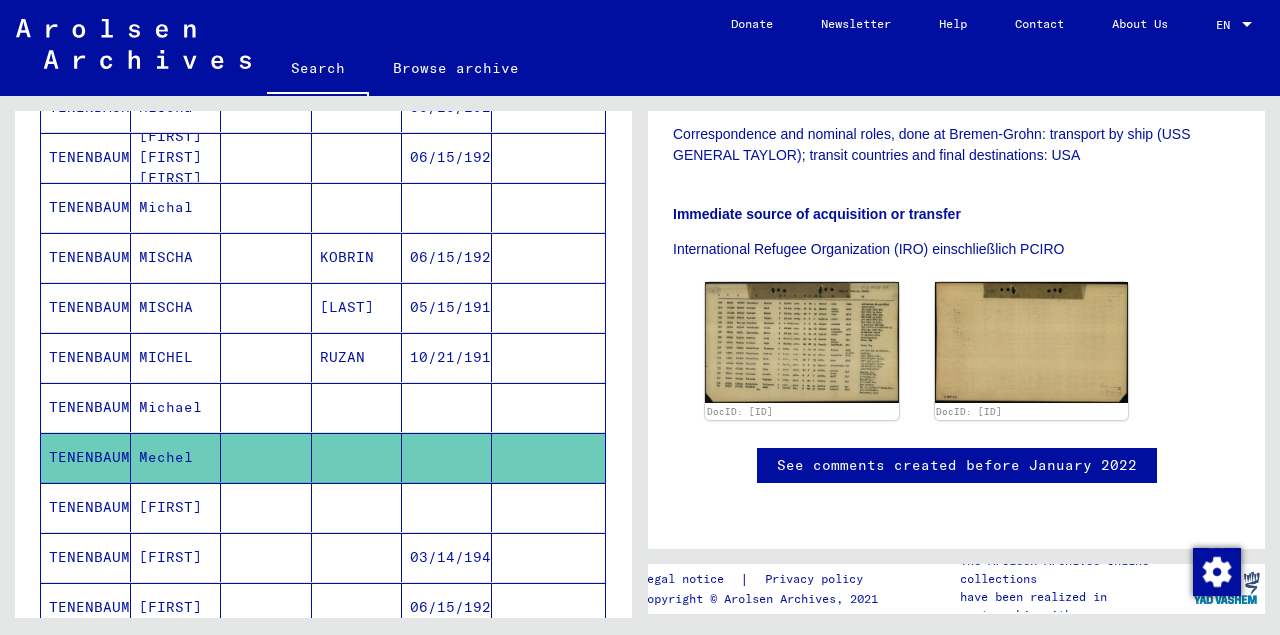 click on "Michal" at bounding box center (176, 257) 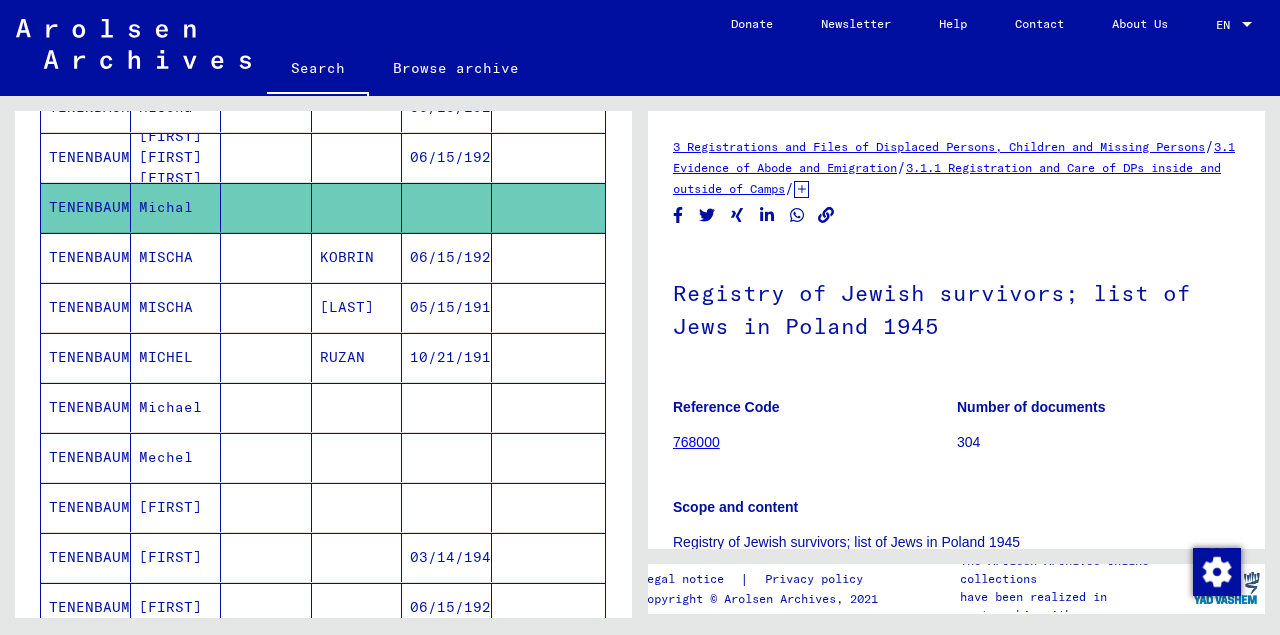 scroll, scrollTop: 0, scrollLeft: 0, axis: both 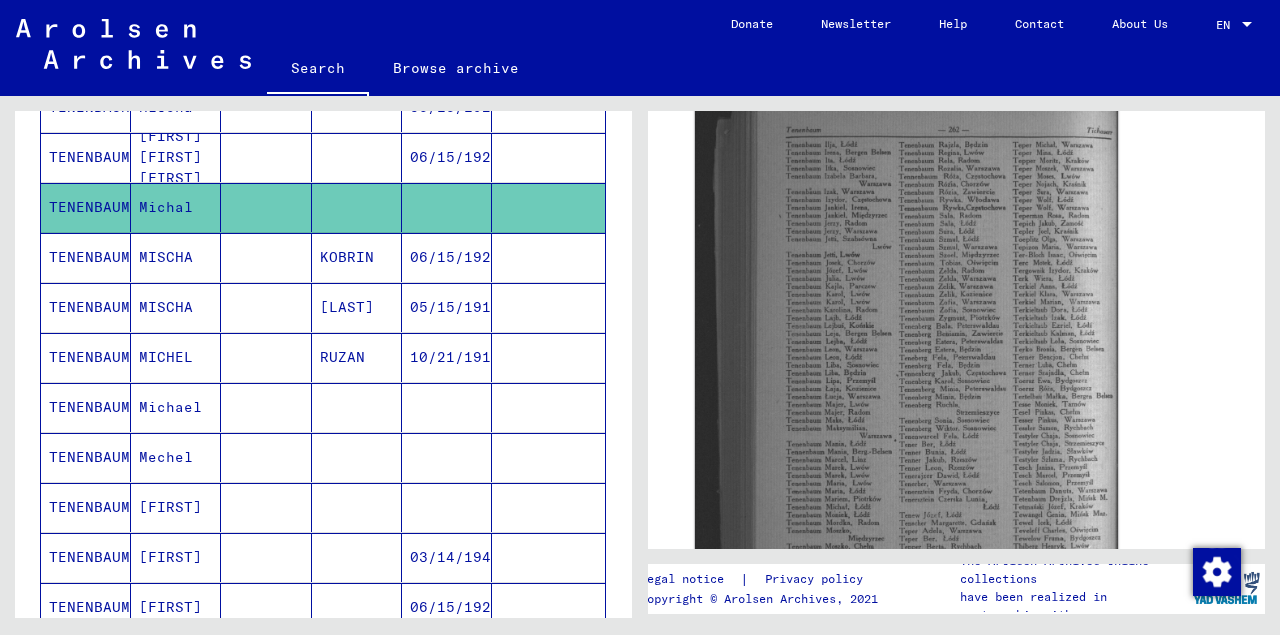 click 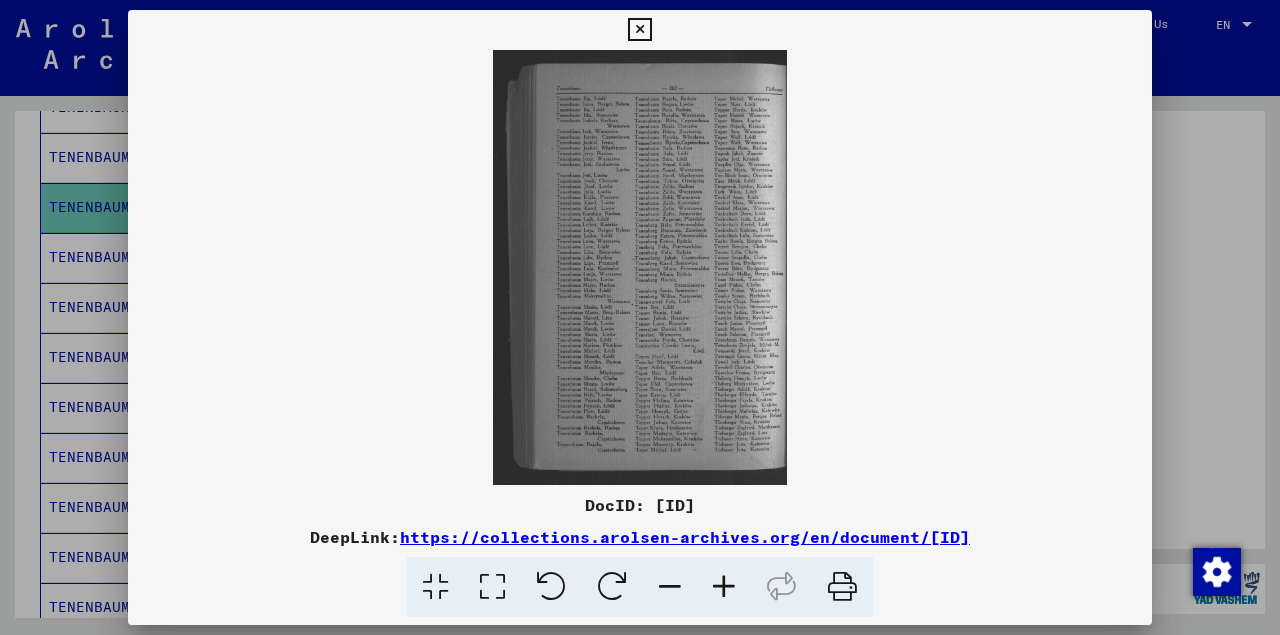 click at bounding box center [639, 30] 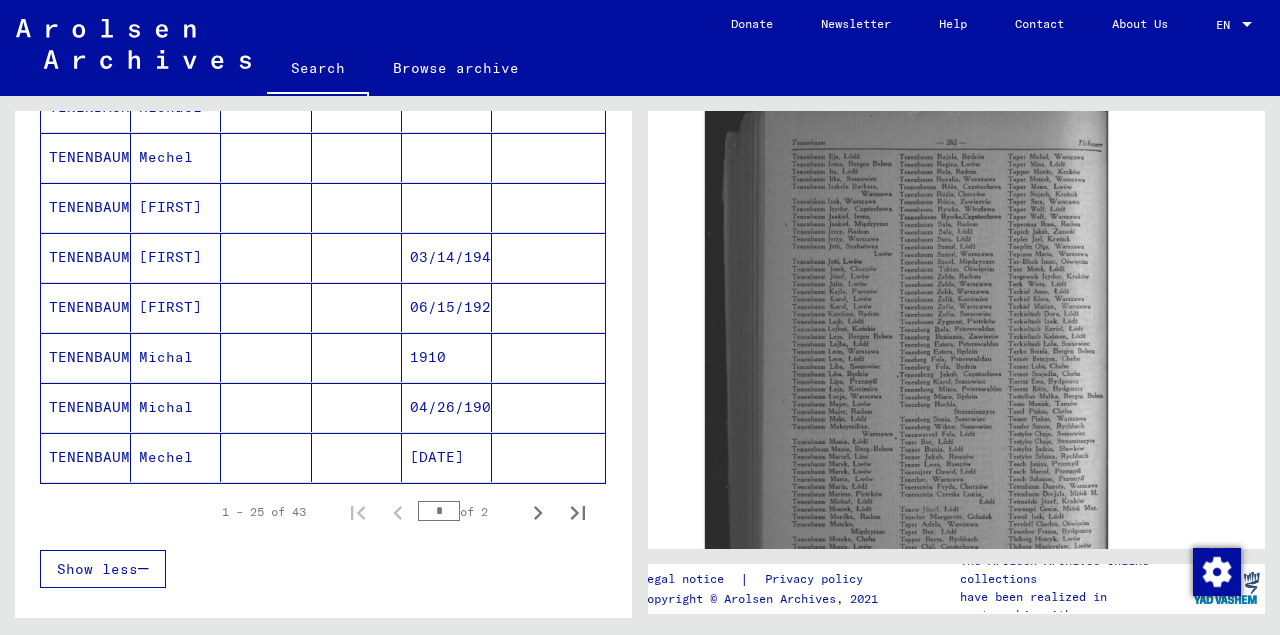 scroll, scrollTop: 1180, scrollLeft: 0, axis: vertical 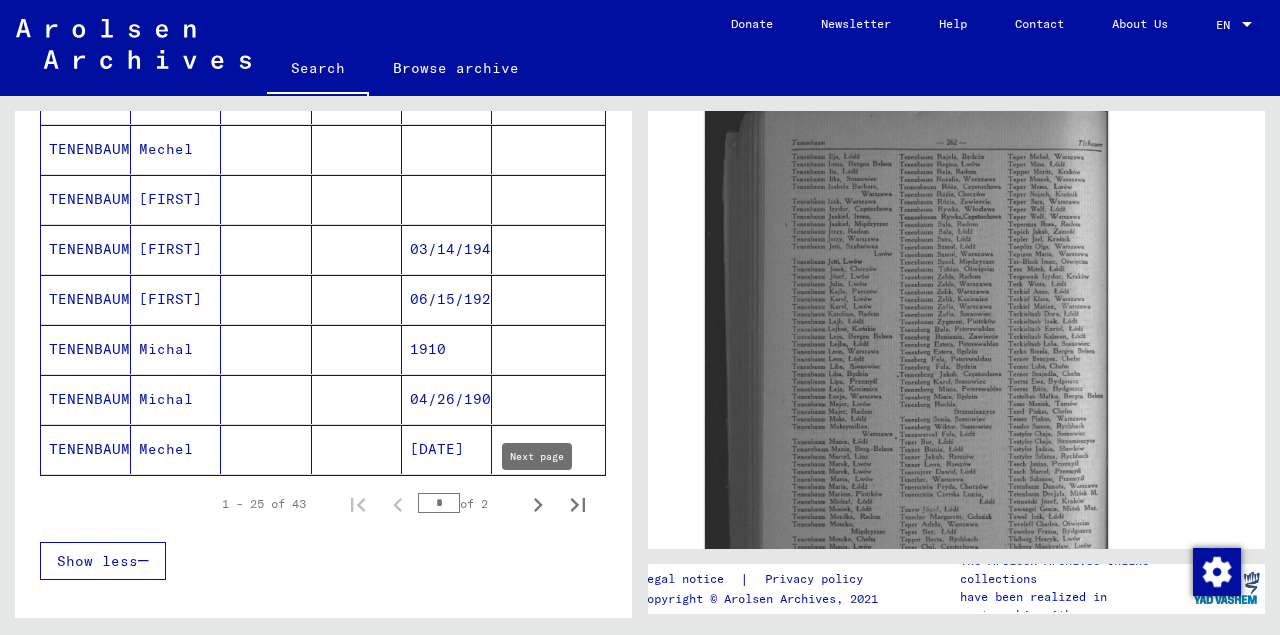 click 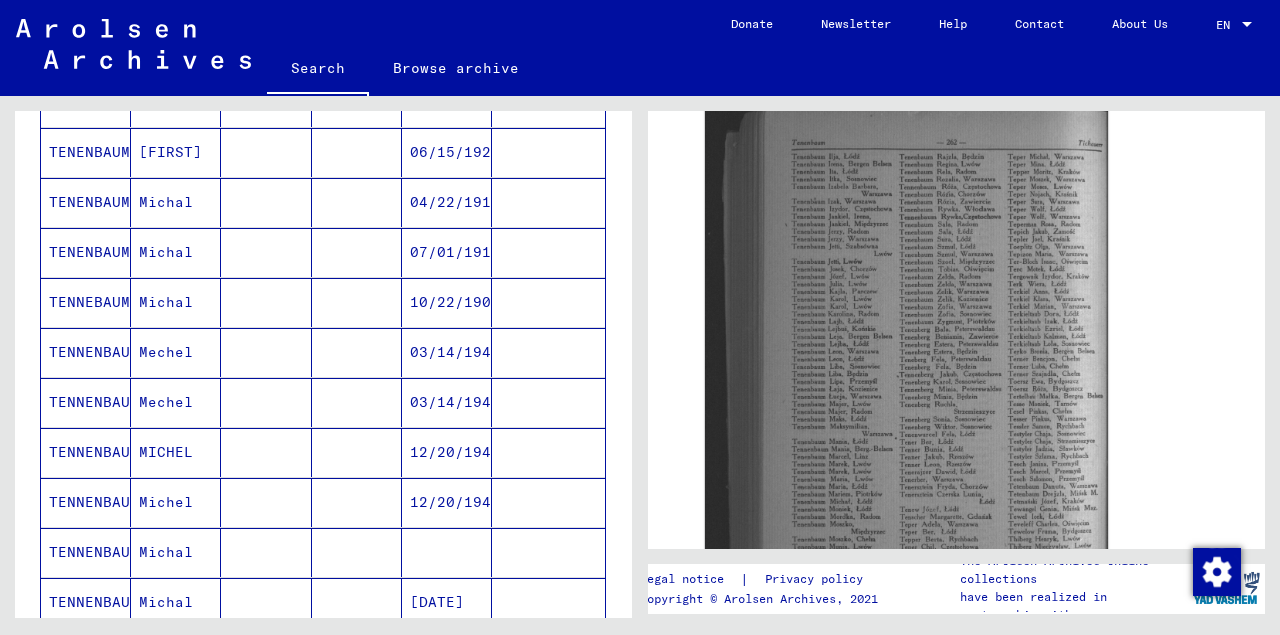 scroll, scrollTop: 753, scrollLeft: 0, axis: vertical 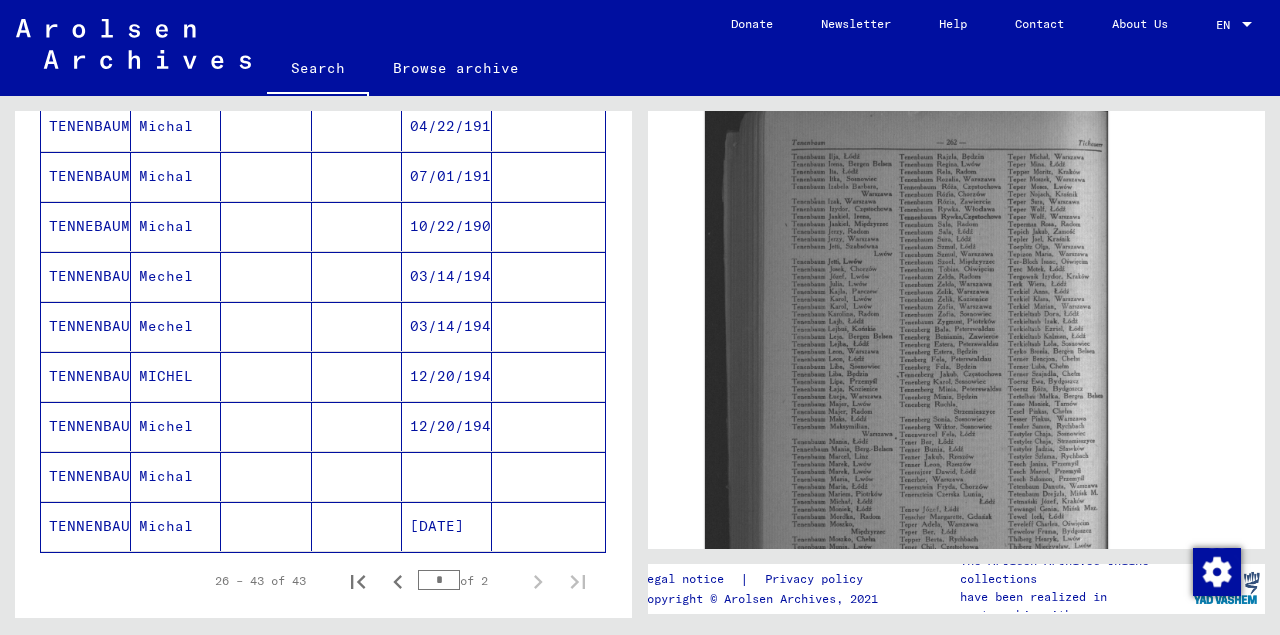 click at bounding box center [357, 526] 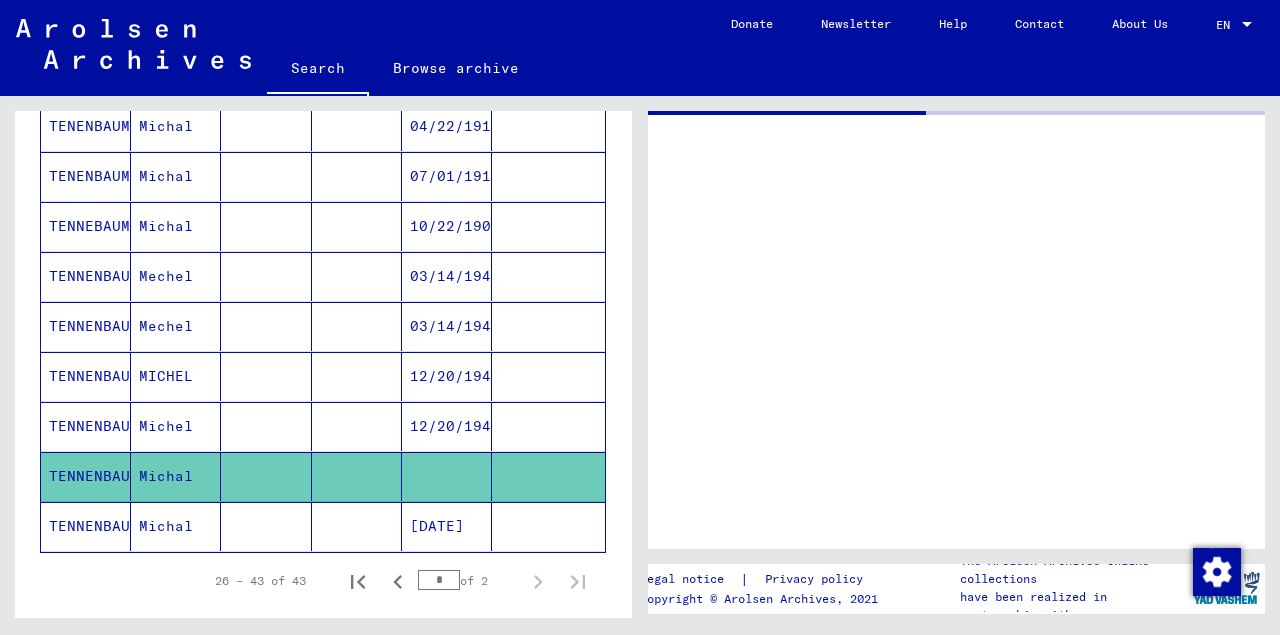 scroll, scrollTop: 0, scrollLeft: 0, axis: both 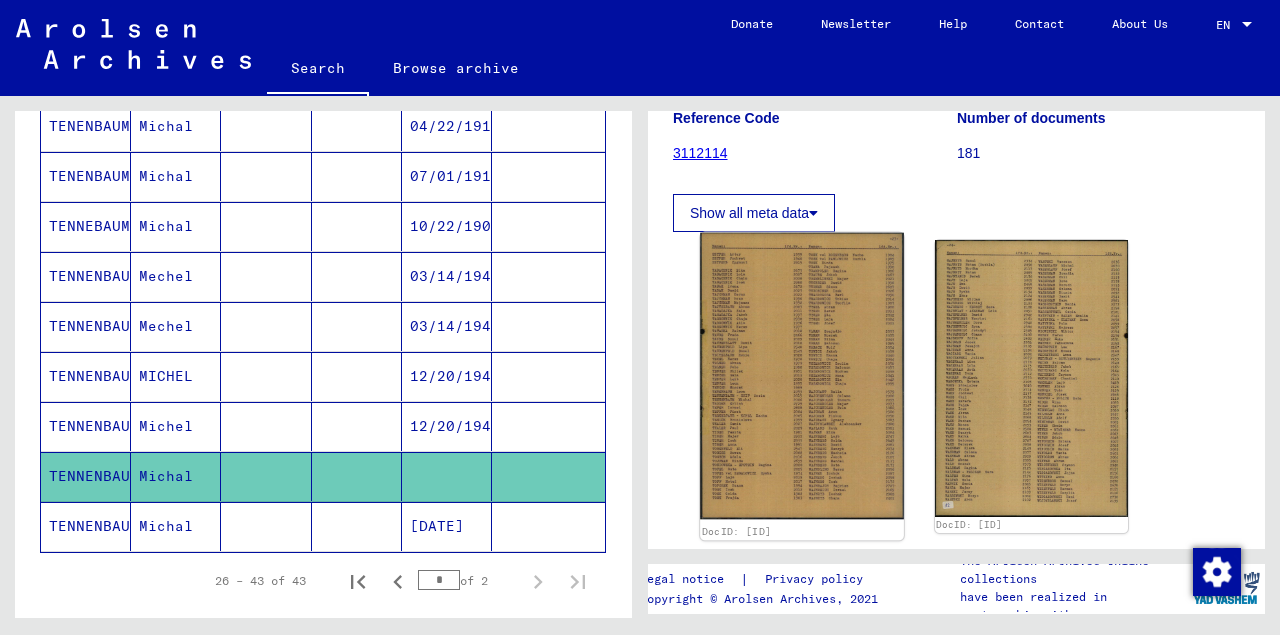 click 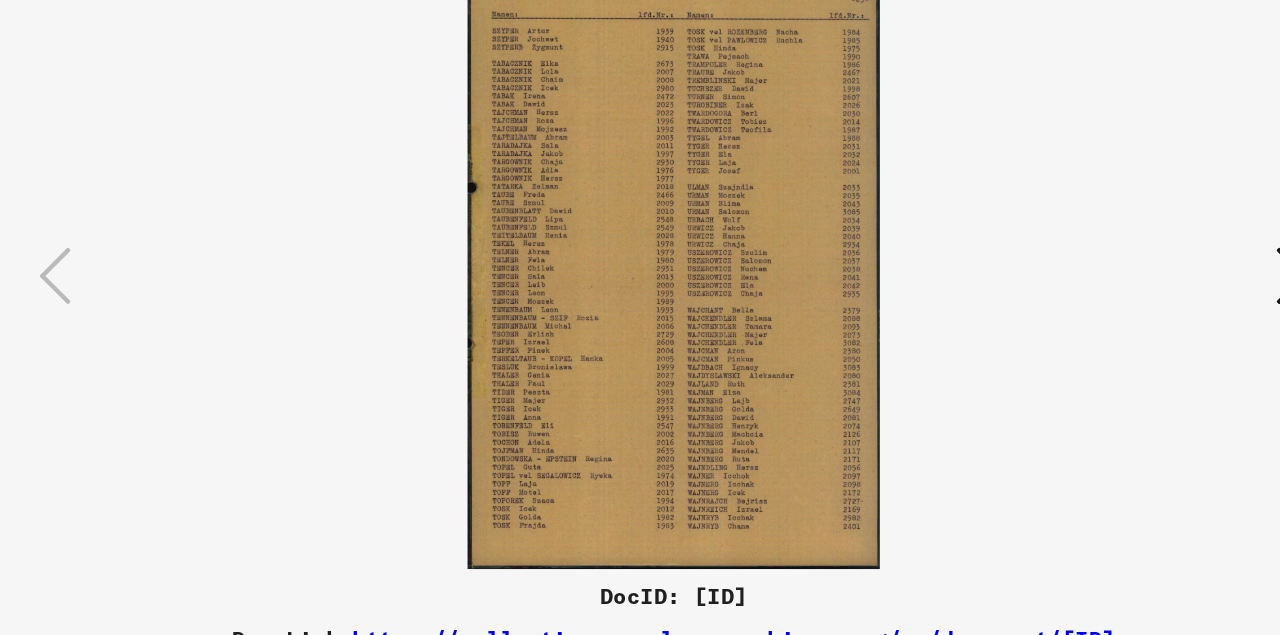 click at bounding box center (640, 267) 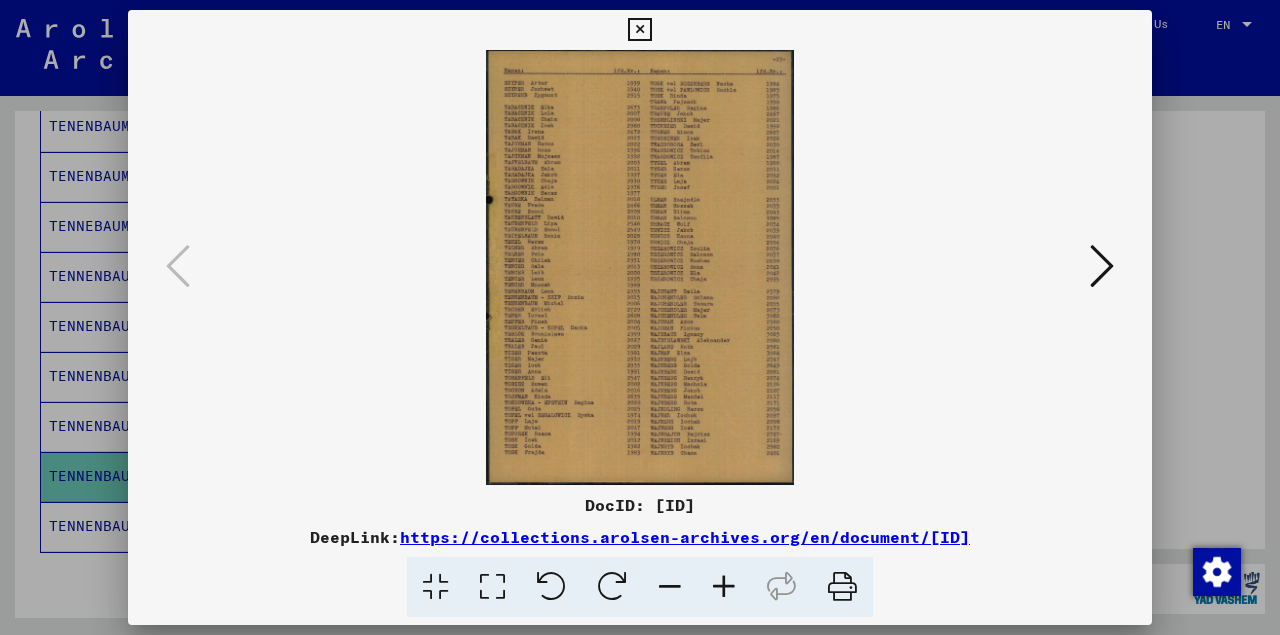 click at bounding box center [1102, 266] 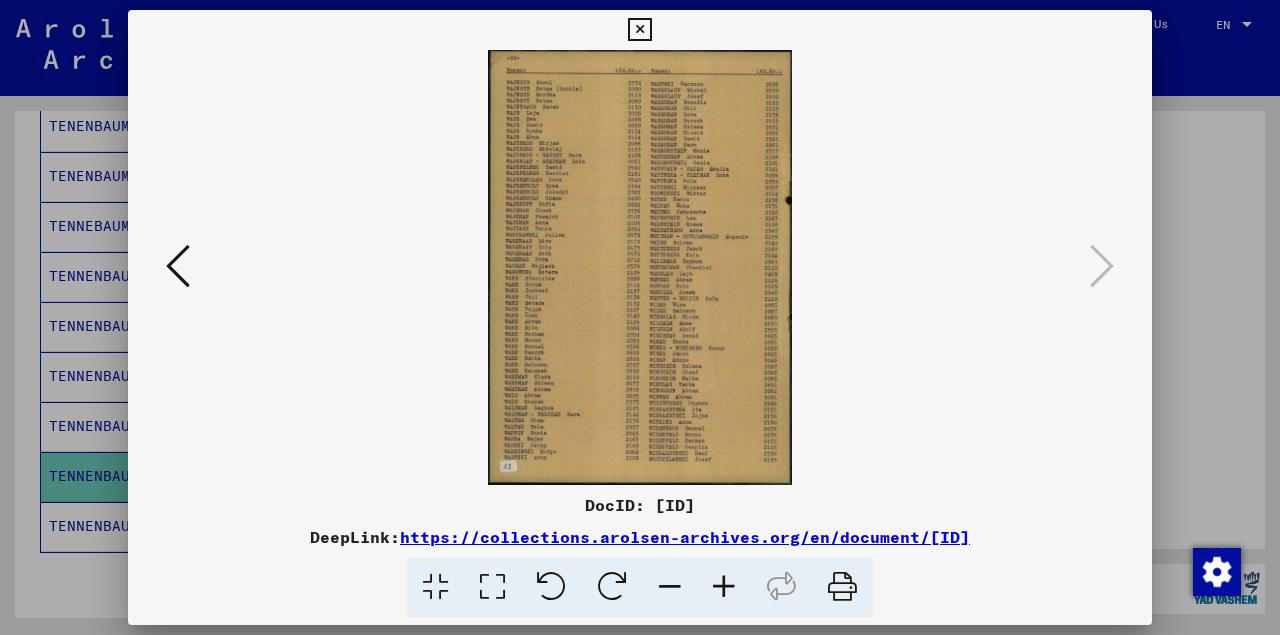 click at bounding box center (639, 30) 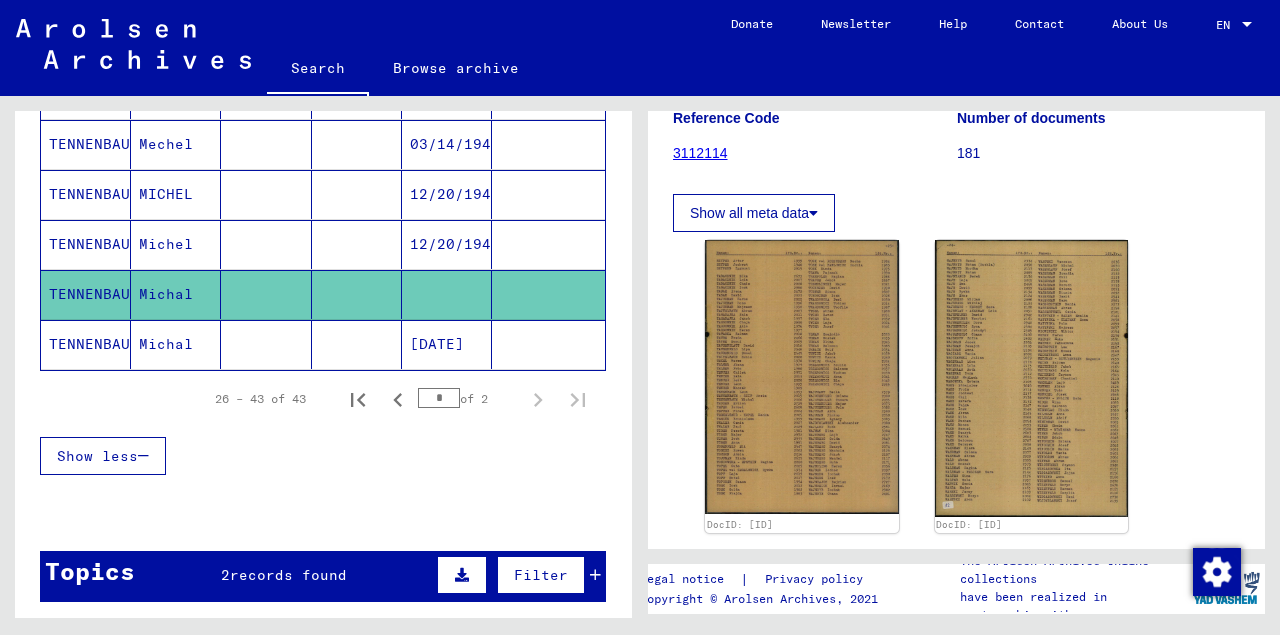 scroll, scrollTop: 929, scrollLeft: 0, axis: vertical 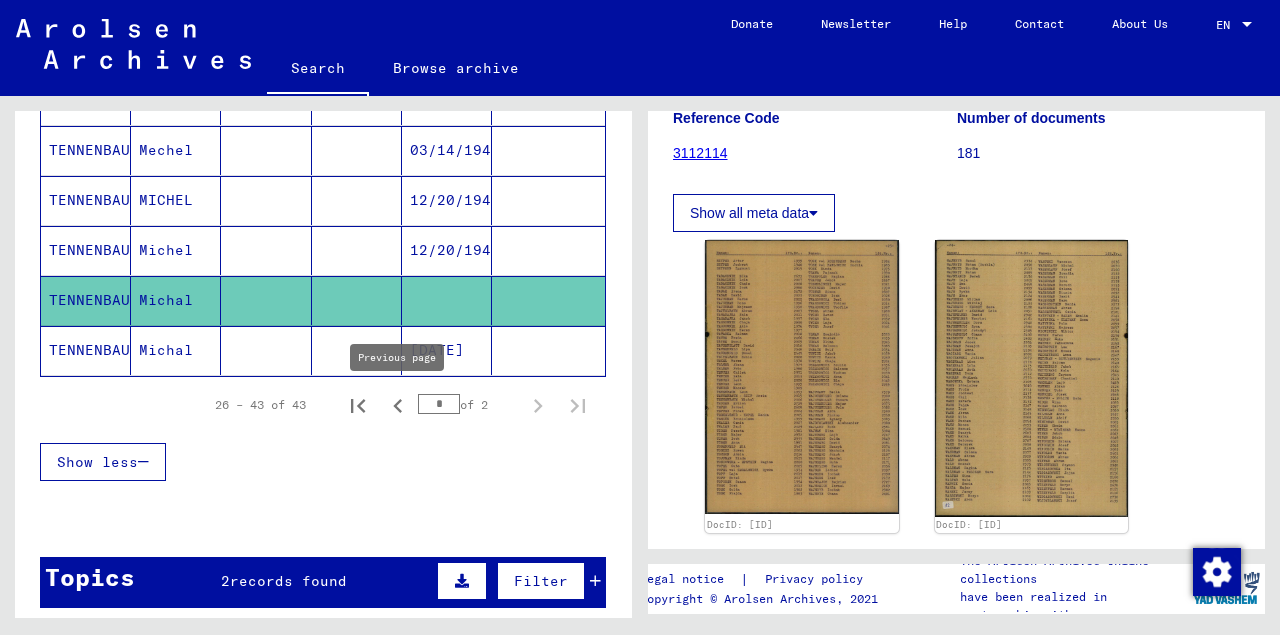 click 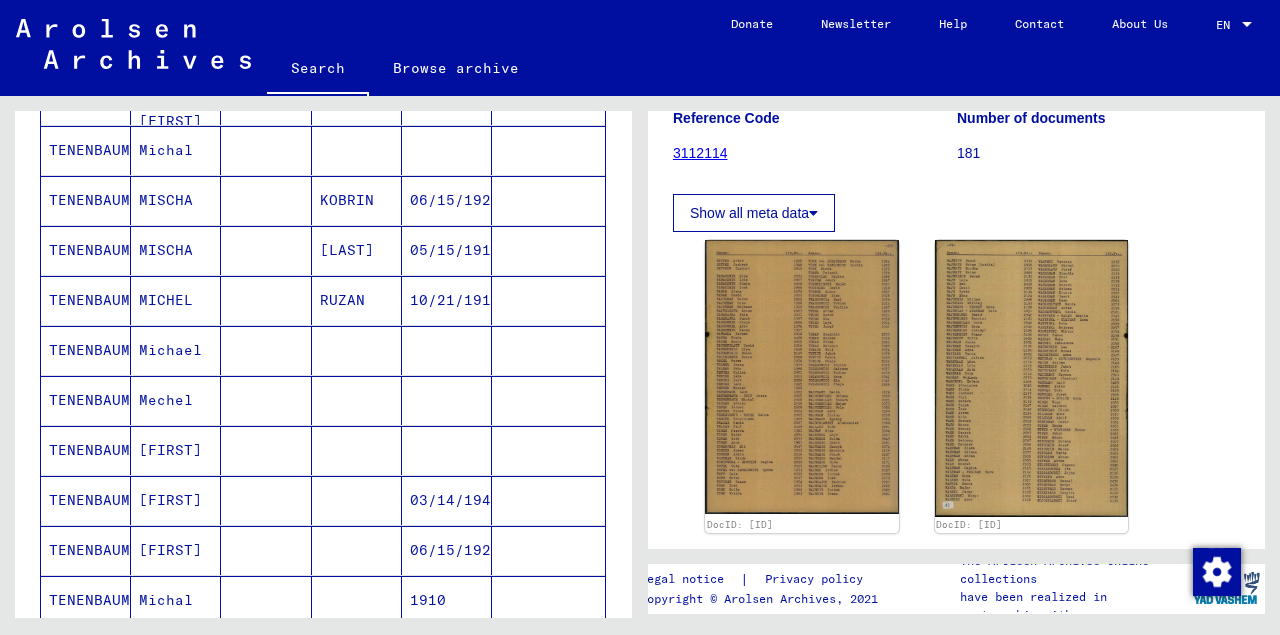 click at bounding box center [266, 400] 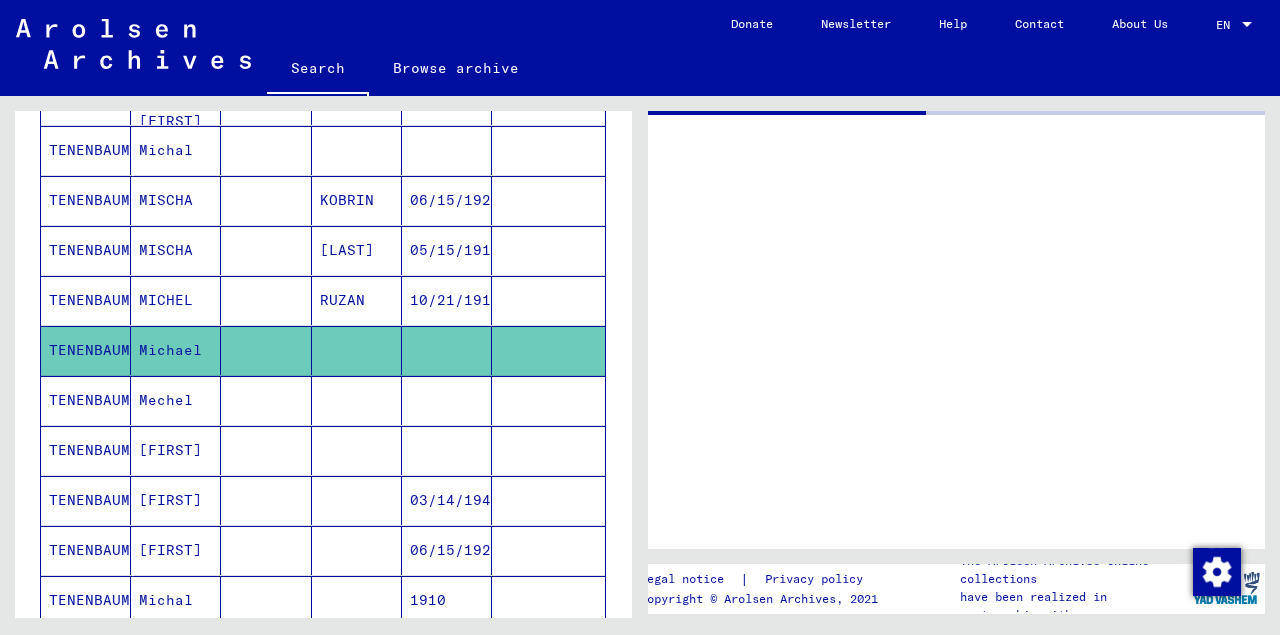 scroll, scrollTop: 0, scrollLeft: 0, axis: both 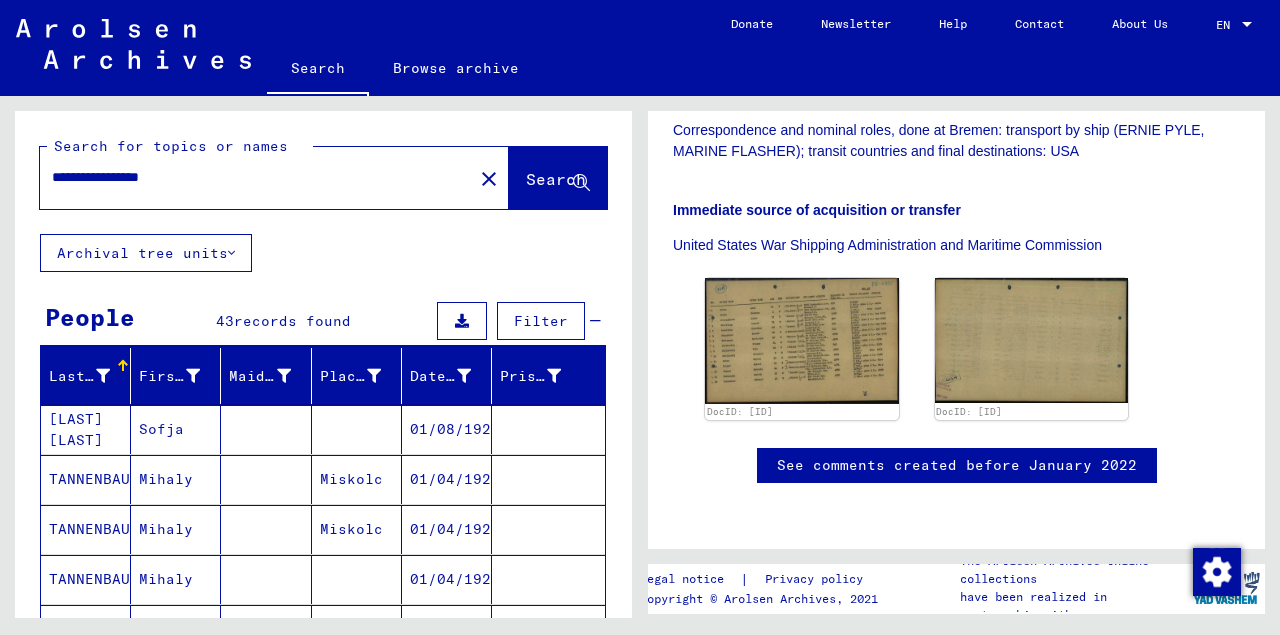 click on "**********" 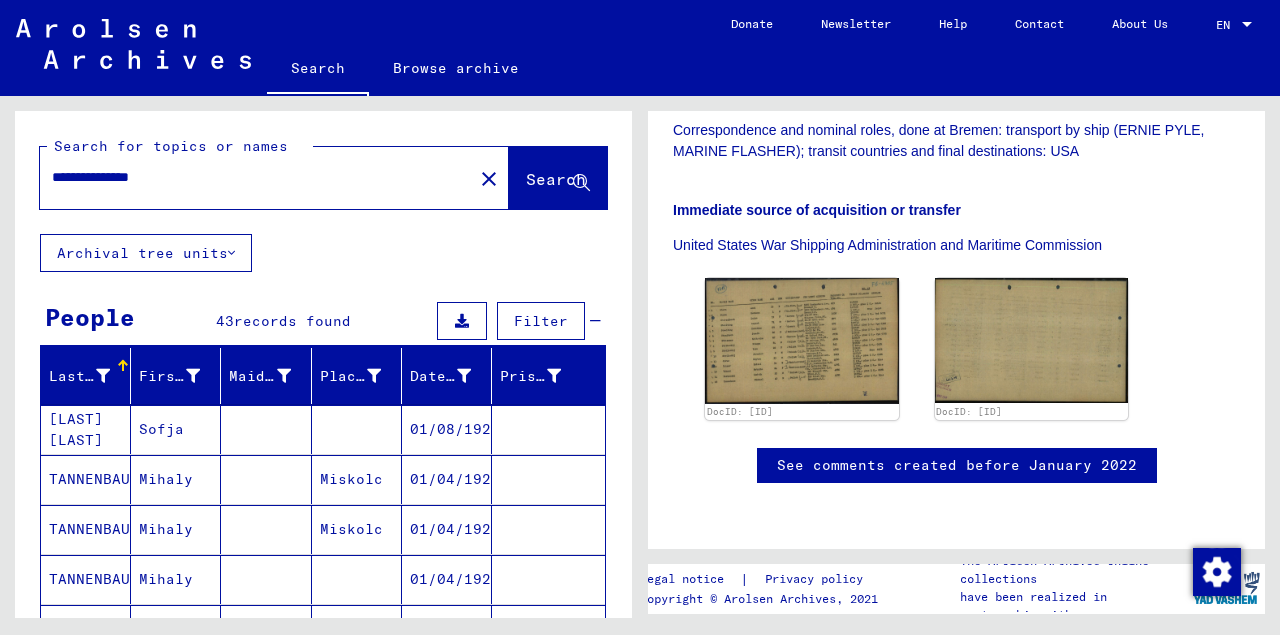 type on "**********" 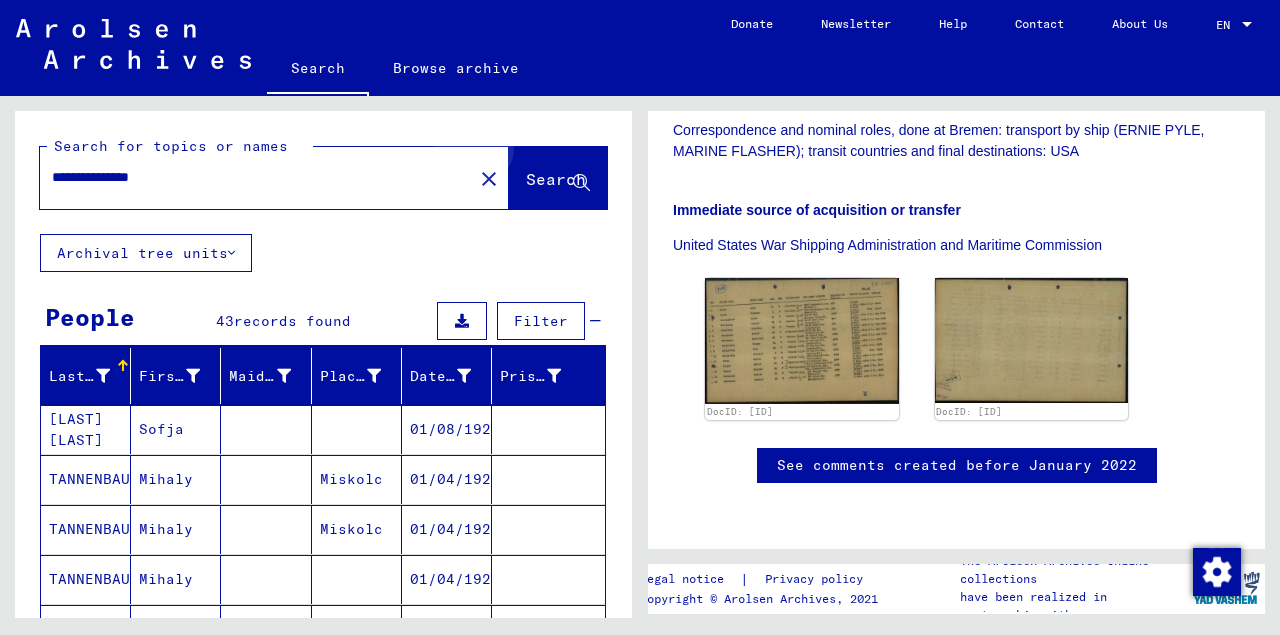 click on "Search" 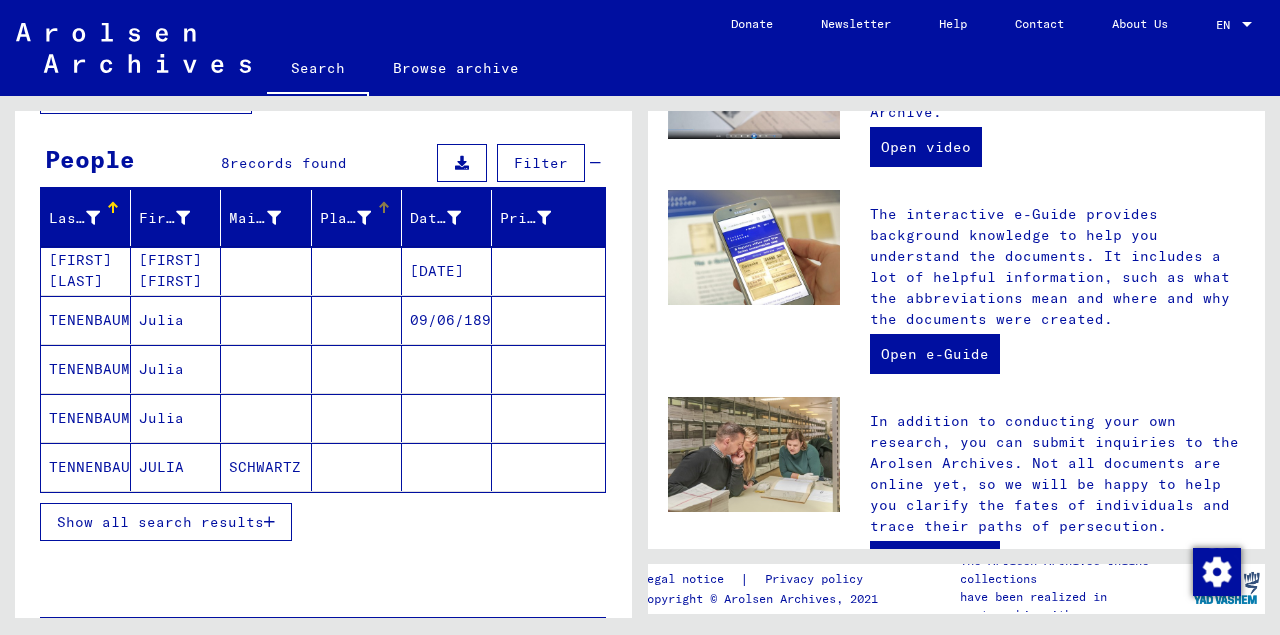 scroll, scrollTop: 163, scrollLeft: 0, axis: vertical 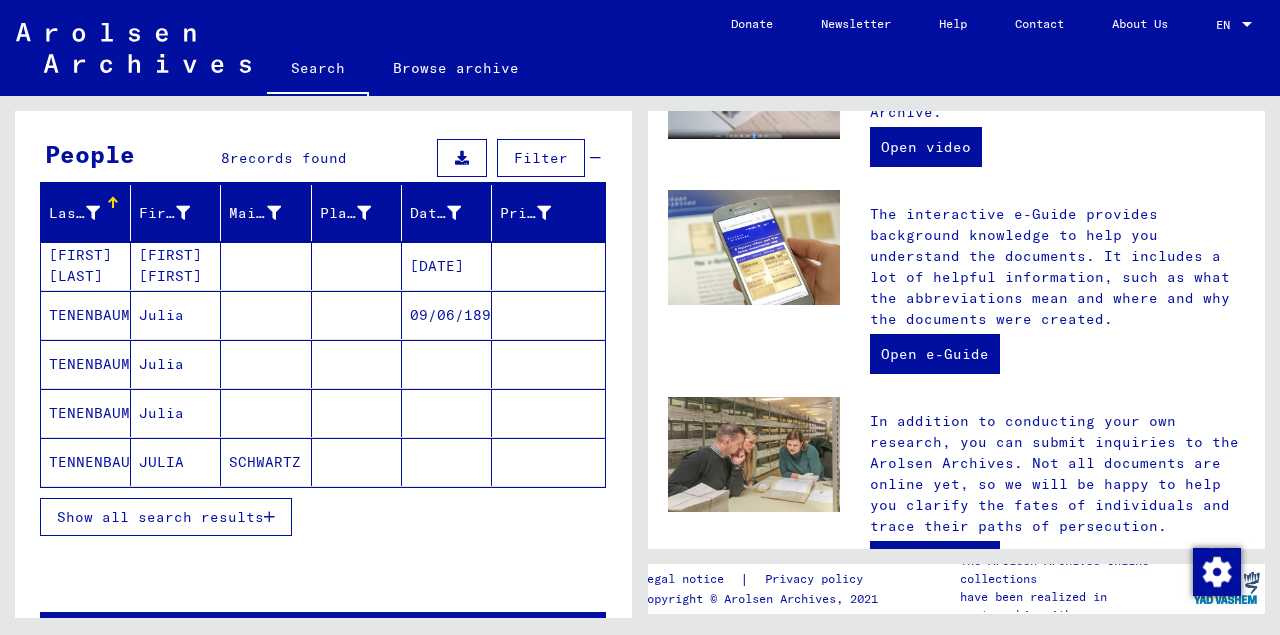 click at bounding box center (266, 413) 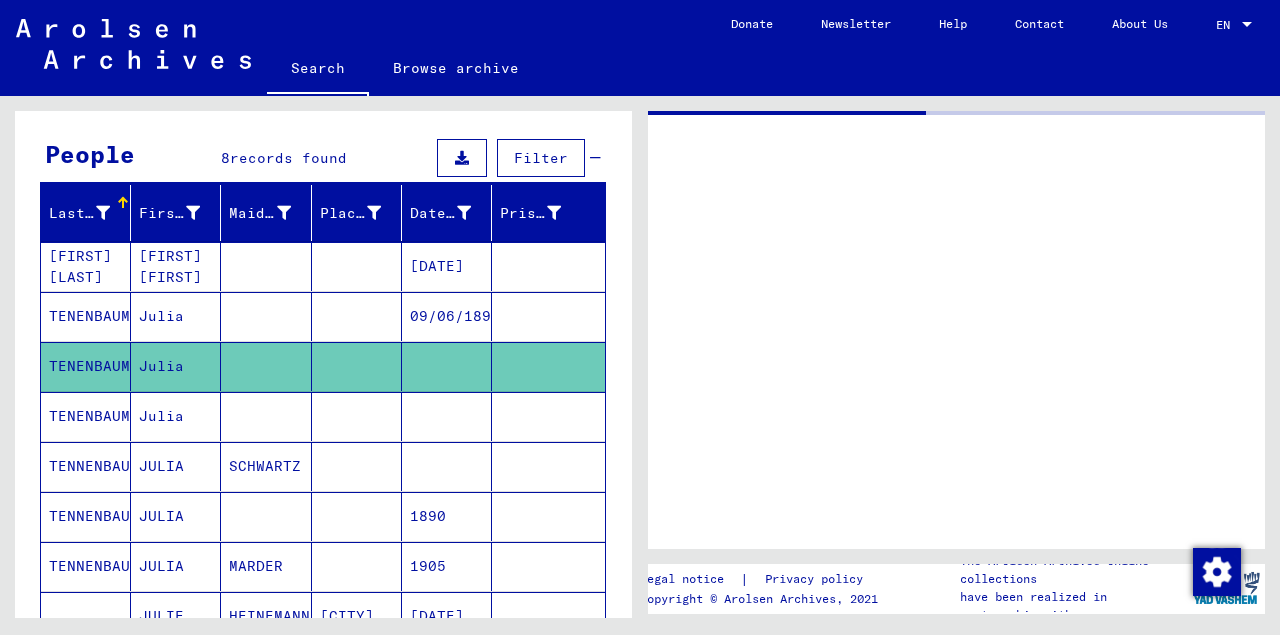 scroll, scrollTop: 0, scrollLeft: 0, axis: both 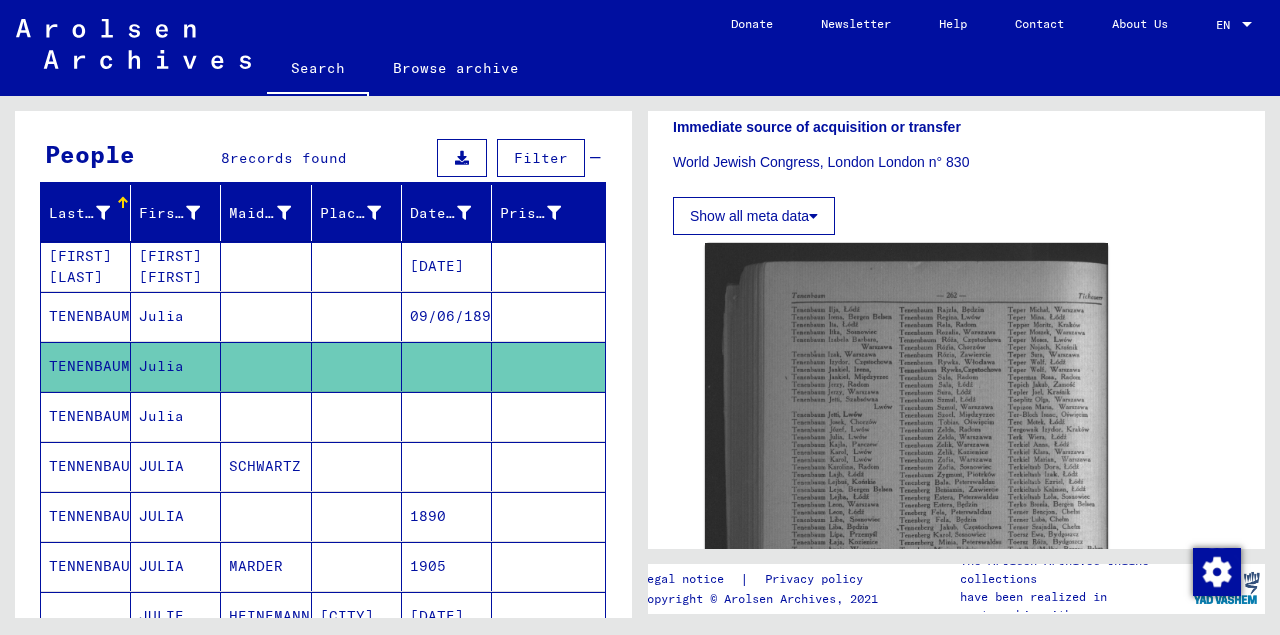click at bounding box center (266, 466) 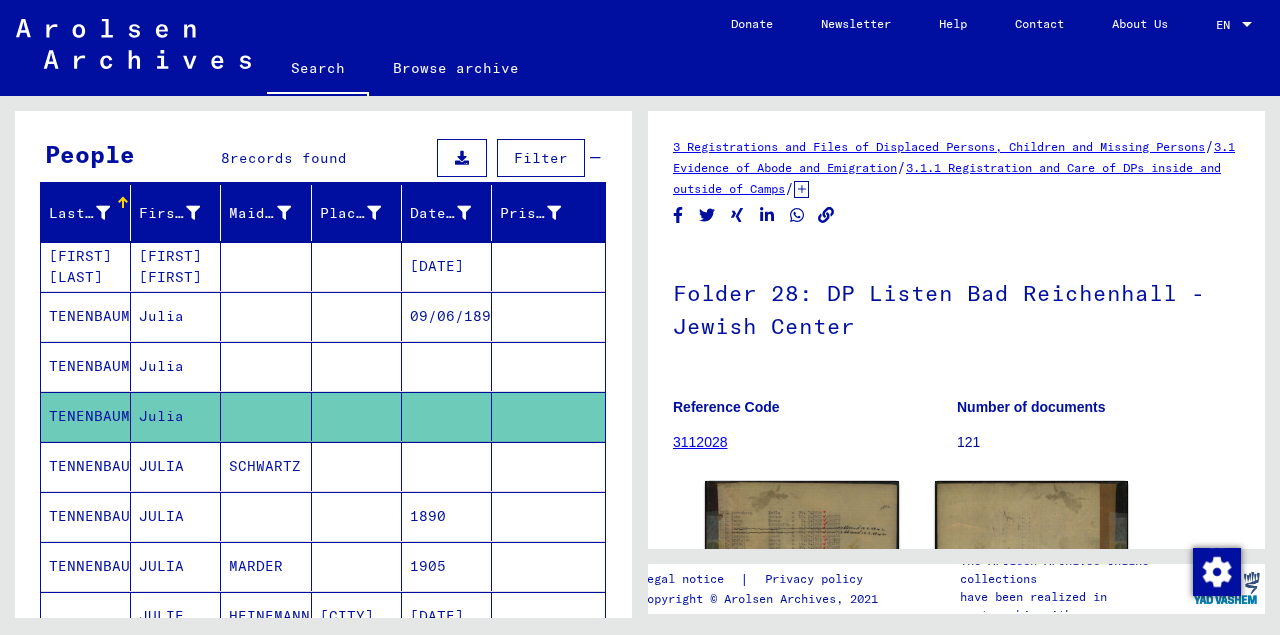 scroll, scrollTop: 0, scrollLeft: 0, axis: both 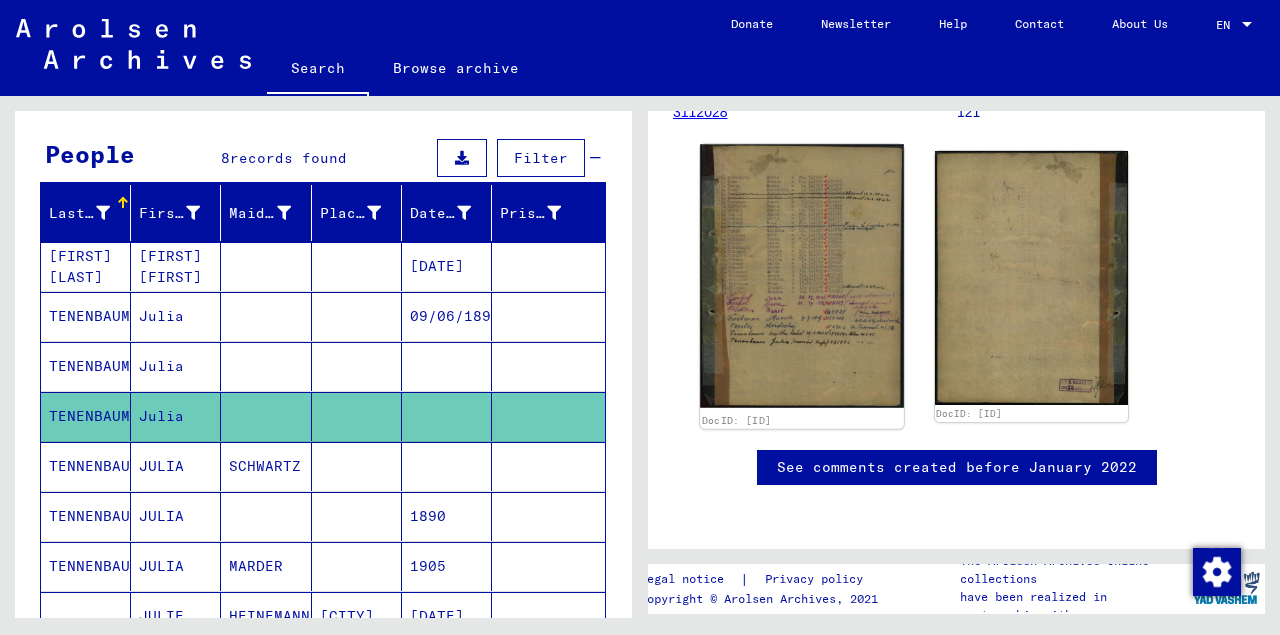 click 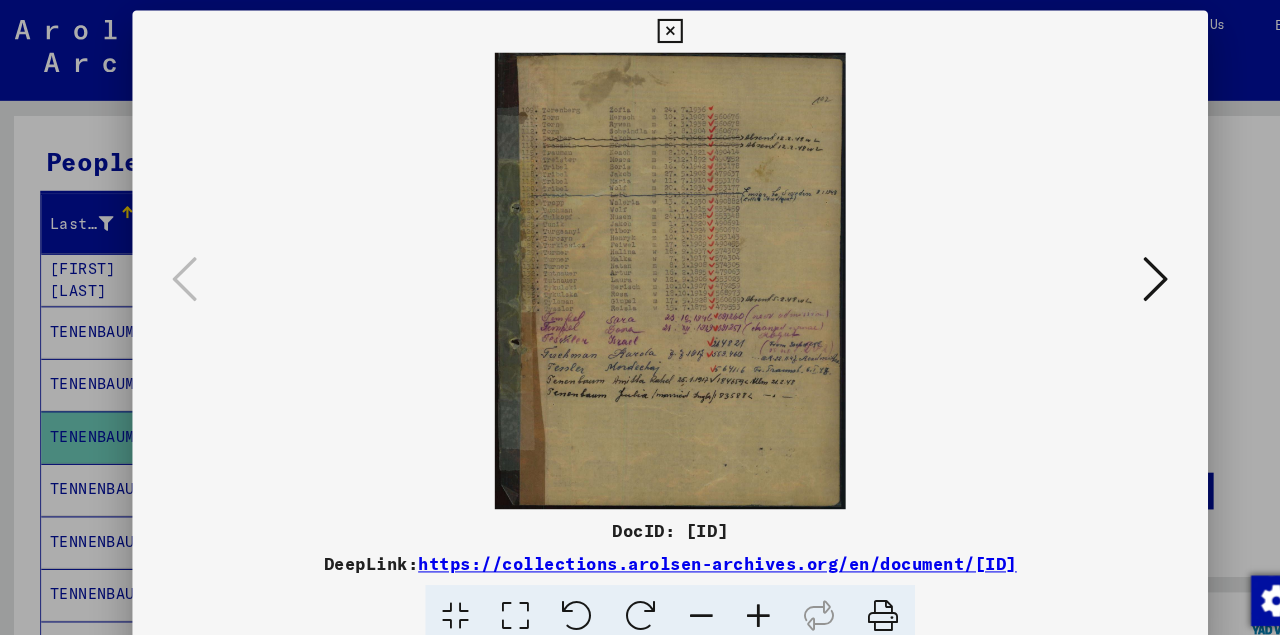 click at bounding box center [1102, 266] 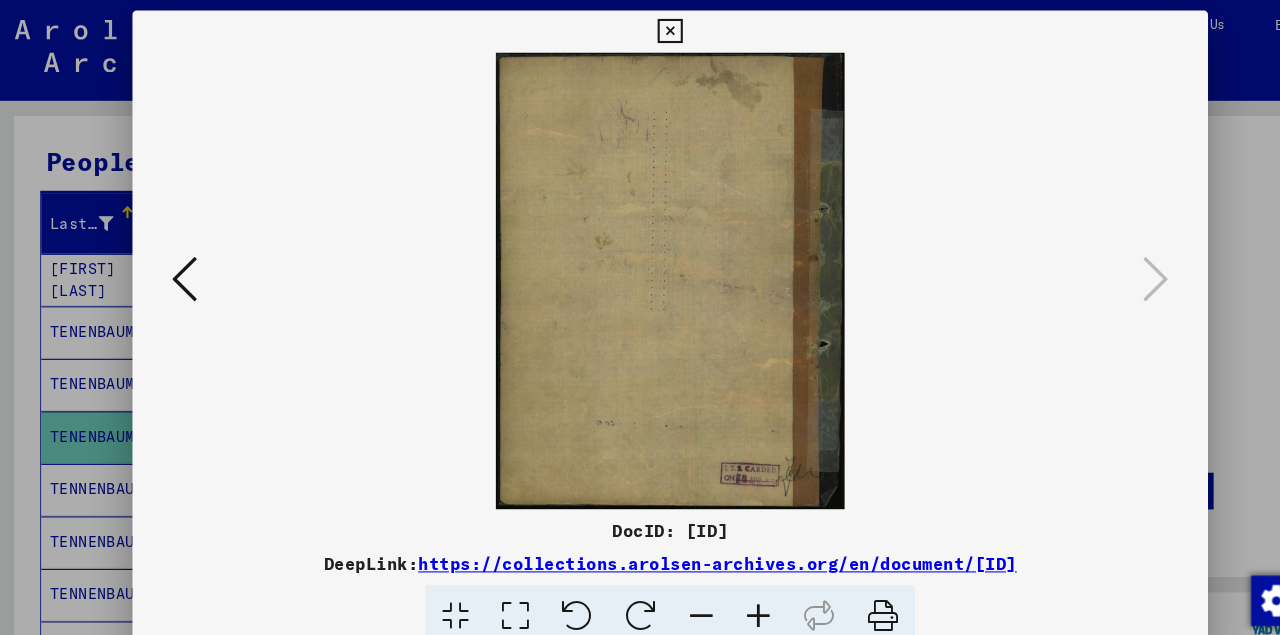 click at bounding box center (1102, 266) 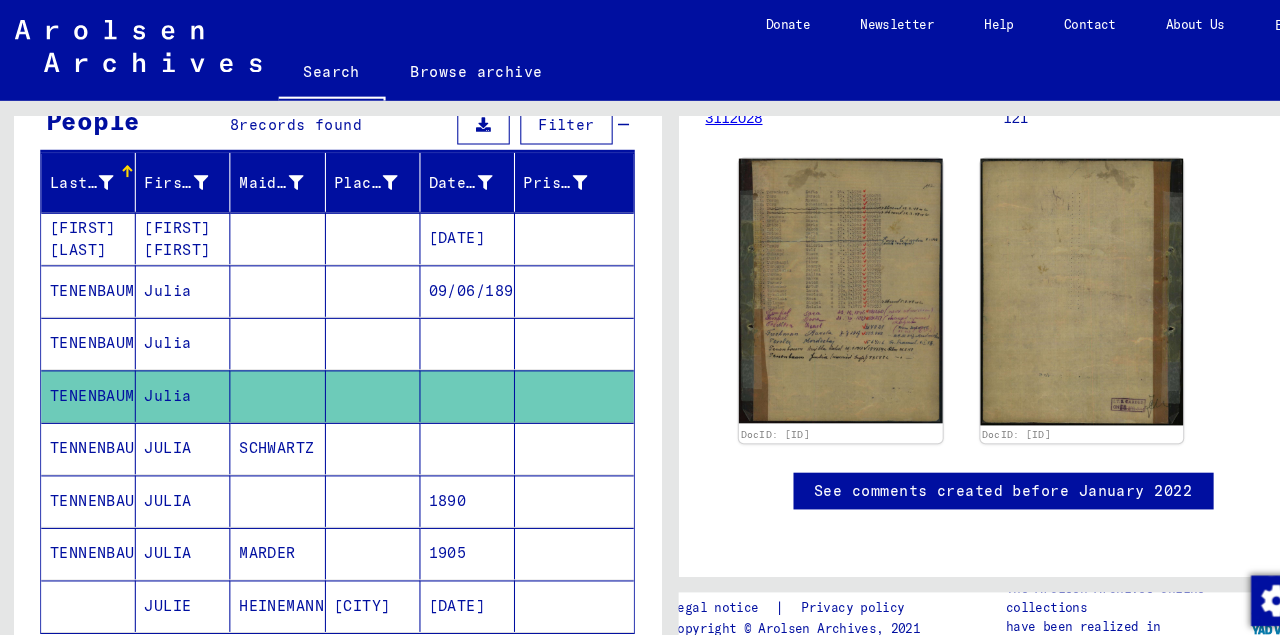 scroll, scrollTop: 205, scrollLeft: 0, axis: vertical 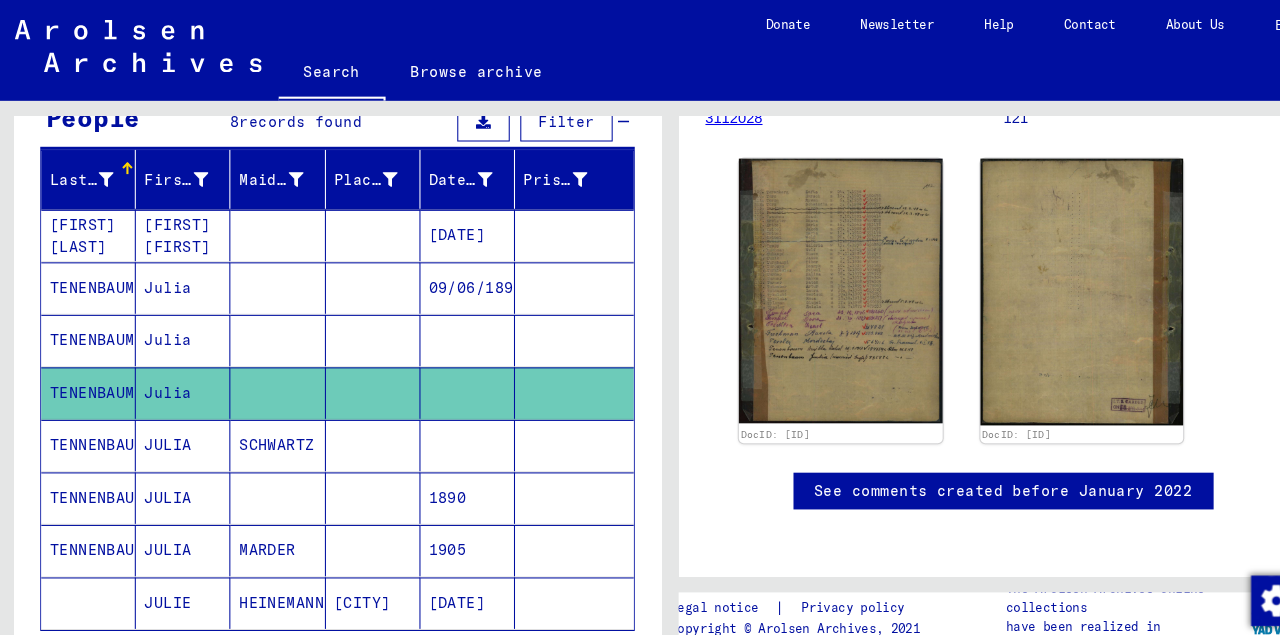click at bounding box center [357, 374] 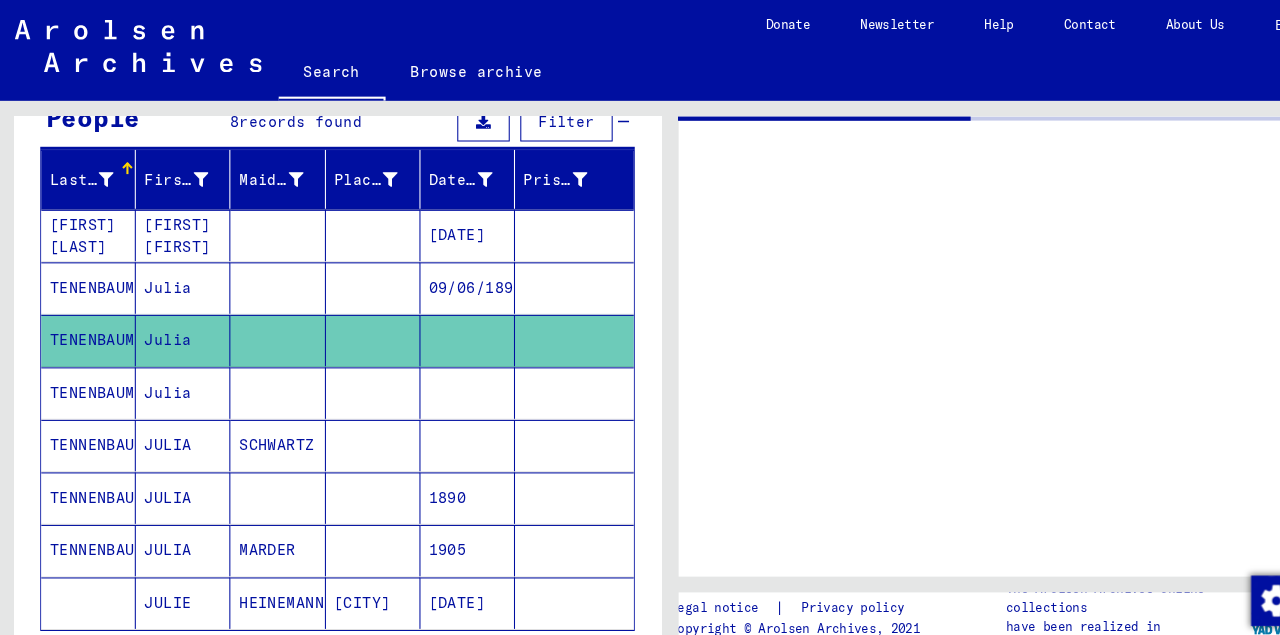 scroll, scrollTop: 0, scrollLeft: 0, axis: both 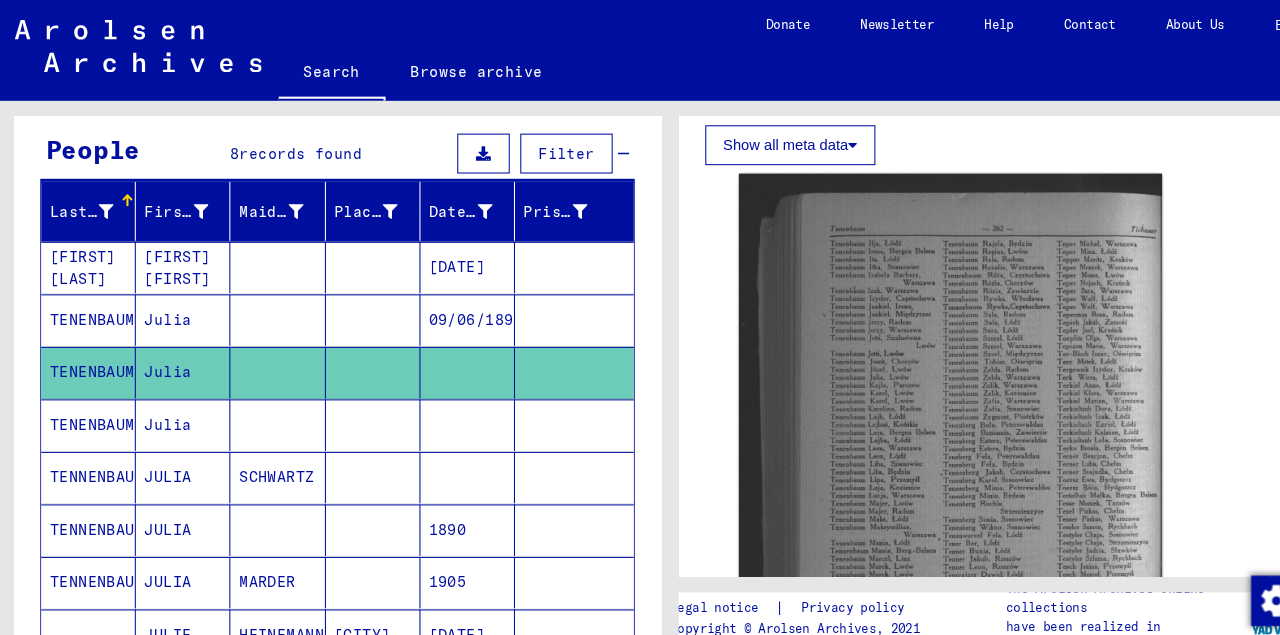 click at bounding box center [357, 354] 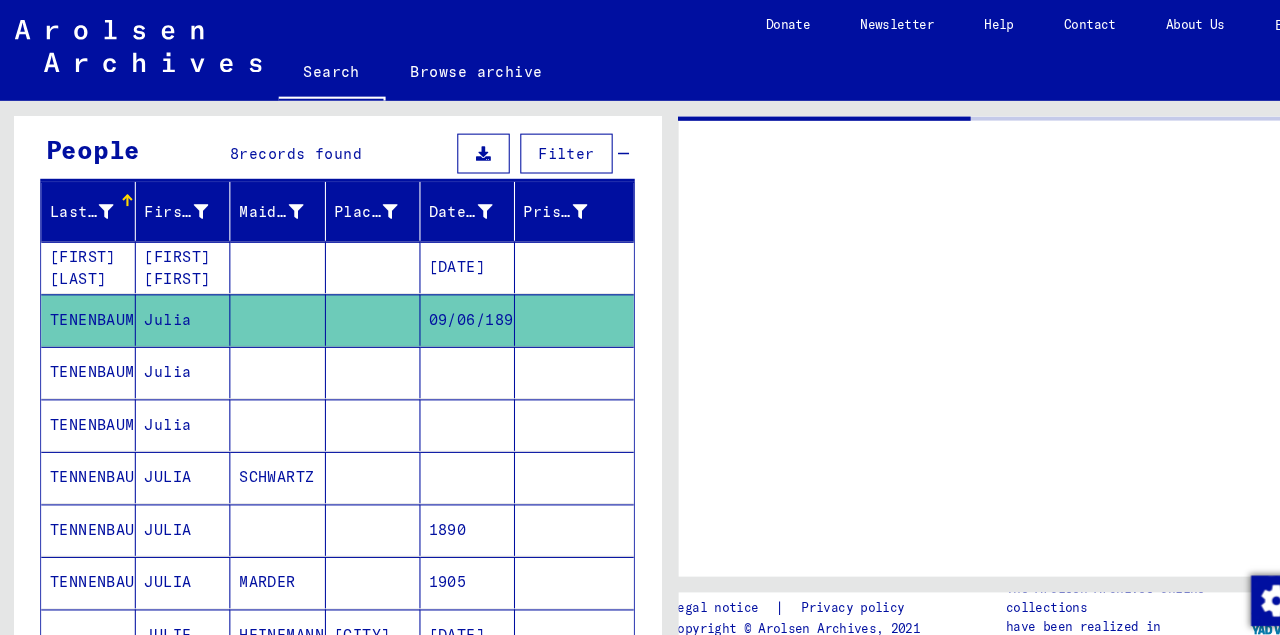 scroll, scrollTop: 0, scrollLeft: 0, axis: both 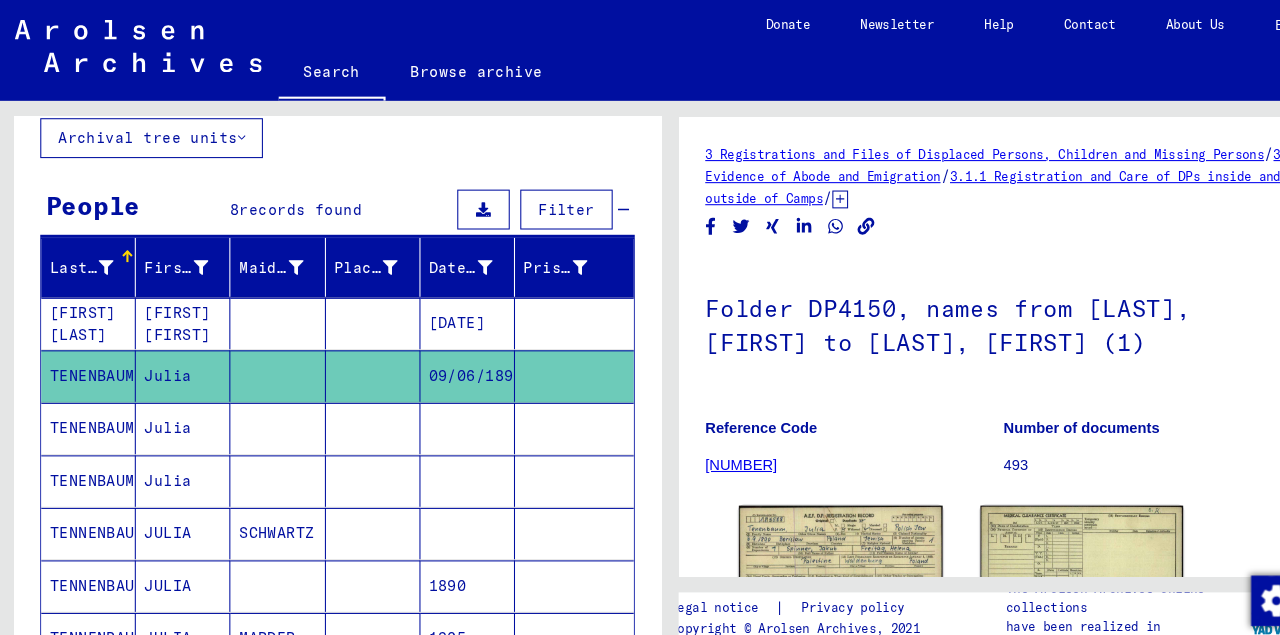 click at bounding box center (266, 358) 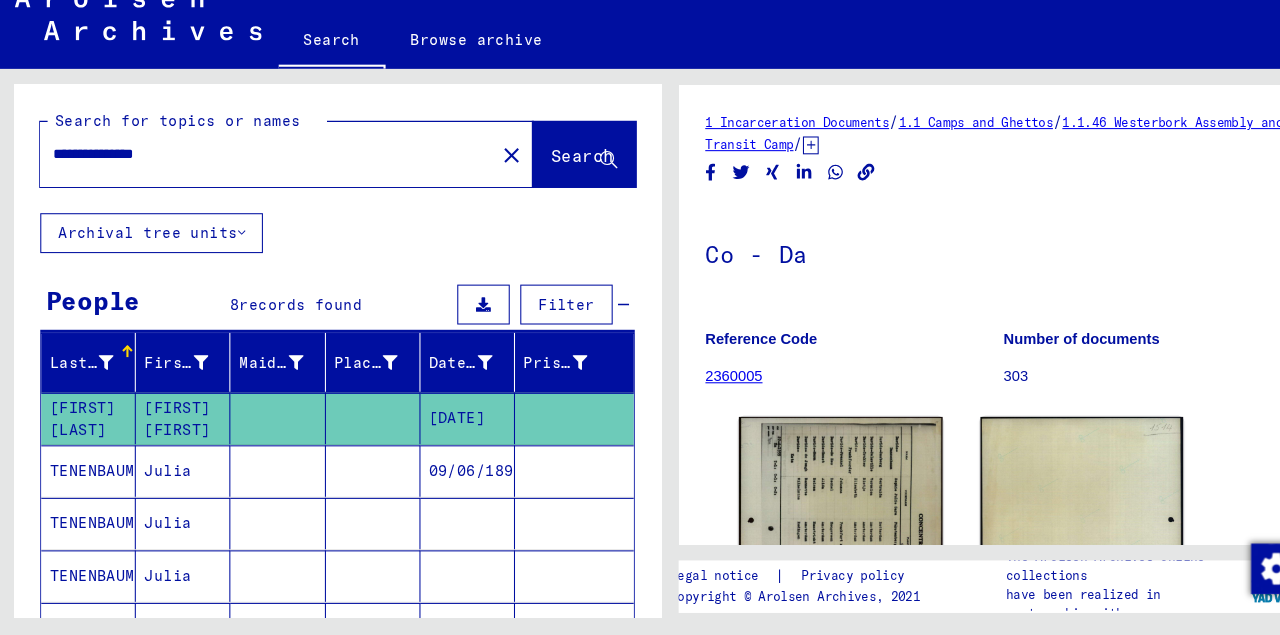 scroll, scrollTop: 0, scrollLeft: 0, axis: both 